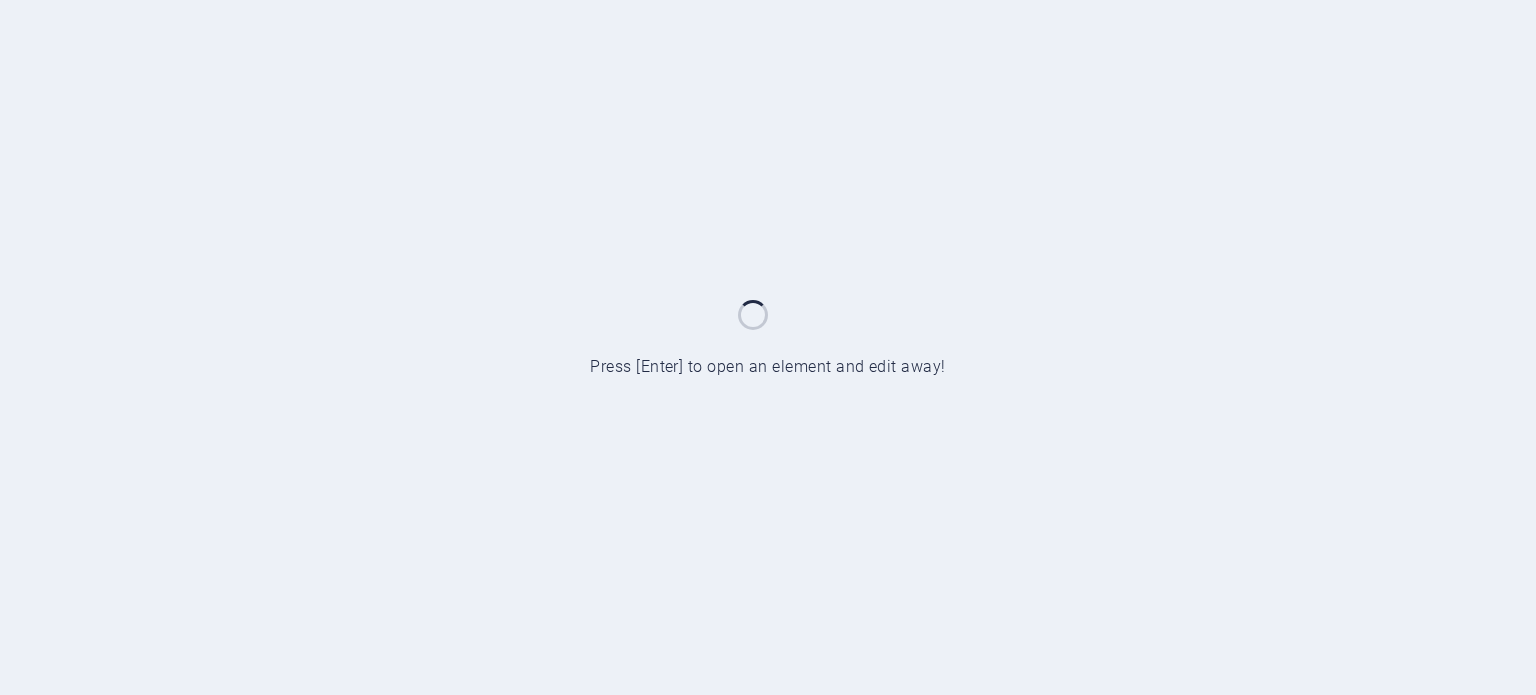 scroll, scrollTop: 0, scrollLeft: 0, axis: both 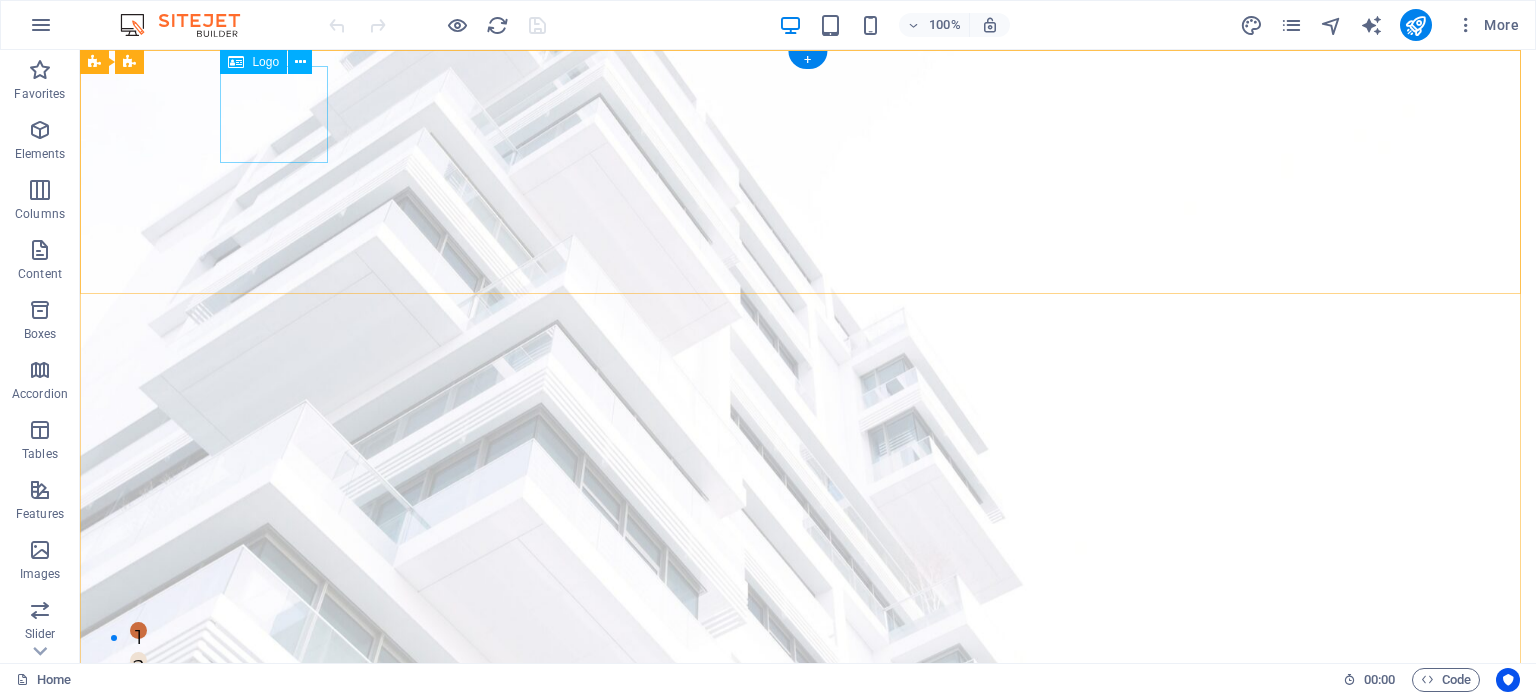 click at bounding box center [808, 843] 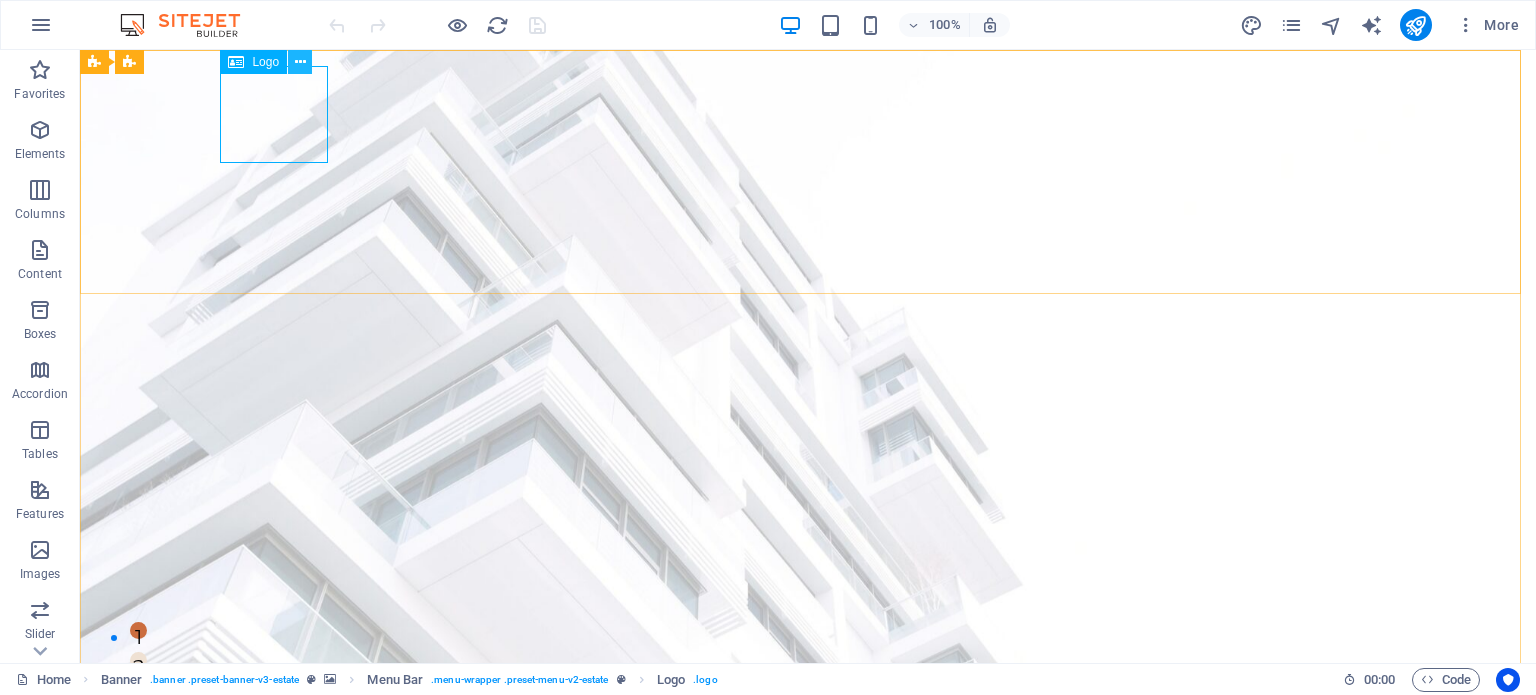 click at bounding box center [300, 62] 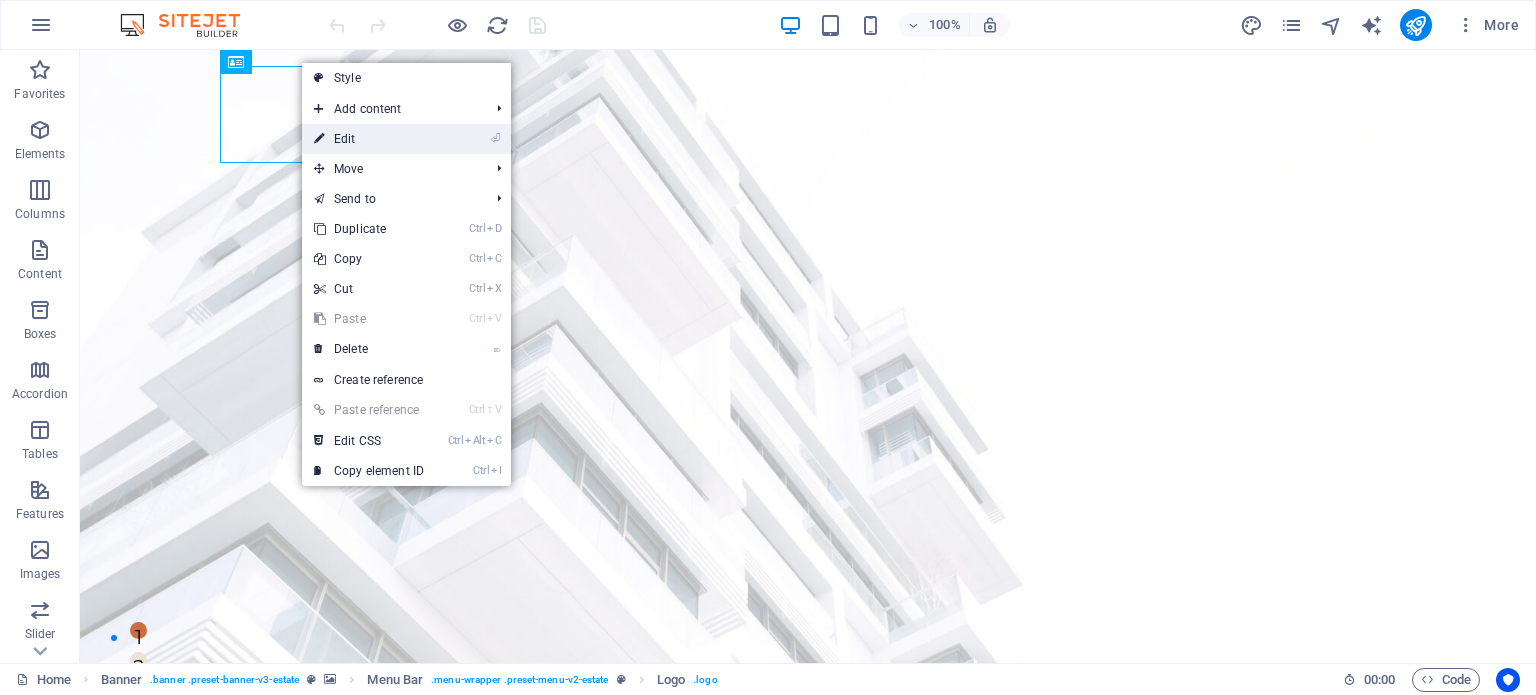 click on "⏎  Edit" at bounding box center (369, 139) 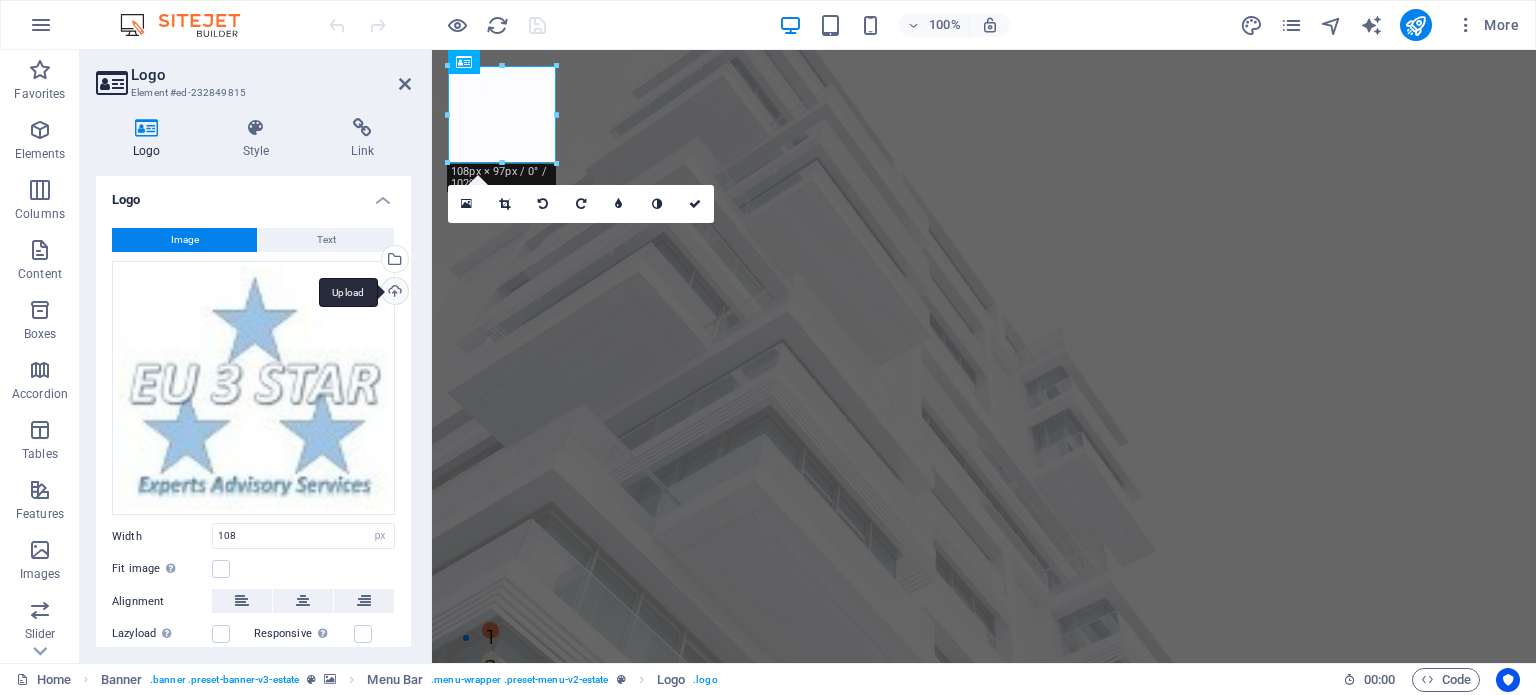 click on "Upload" at bounding box center (393, 293) 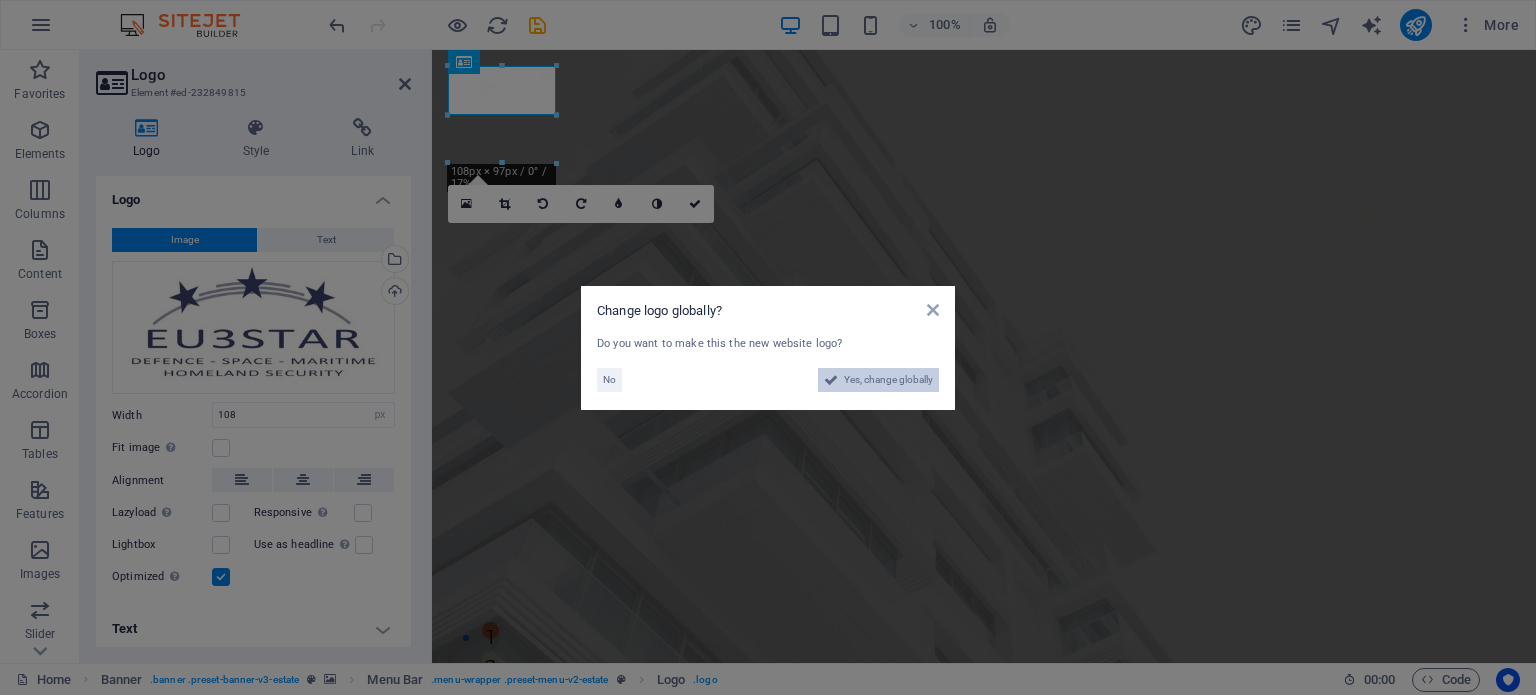 click on "Yes, change globally" at bounding box center [888, 380] 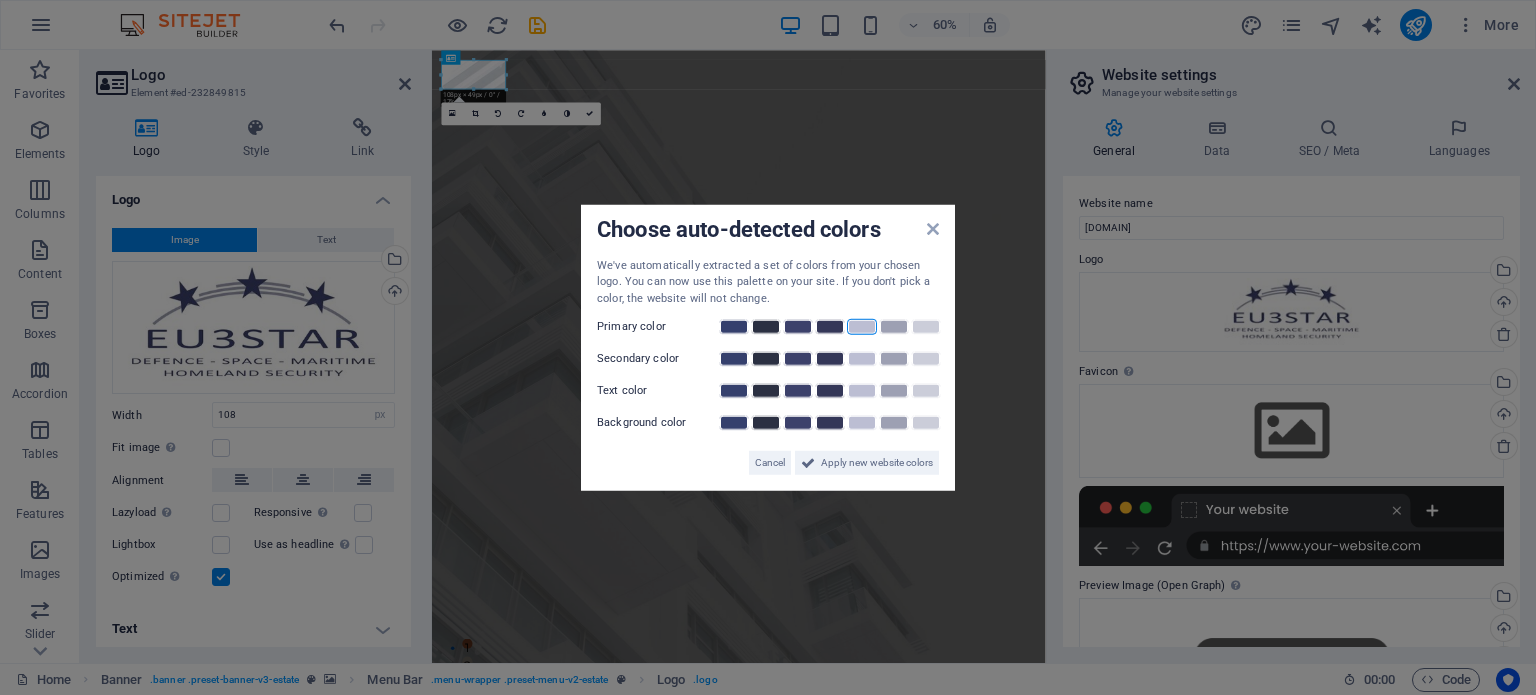 click at bounding box center (862, 327) 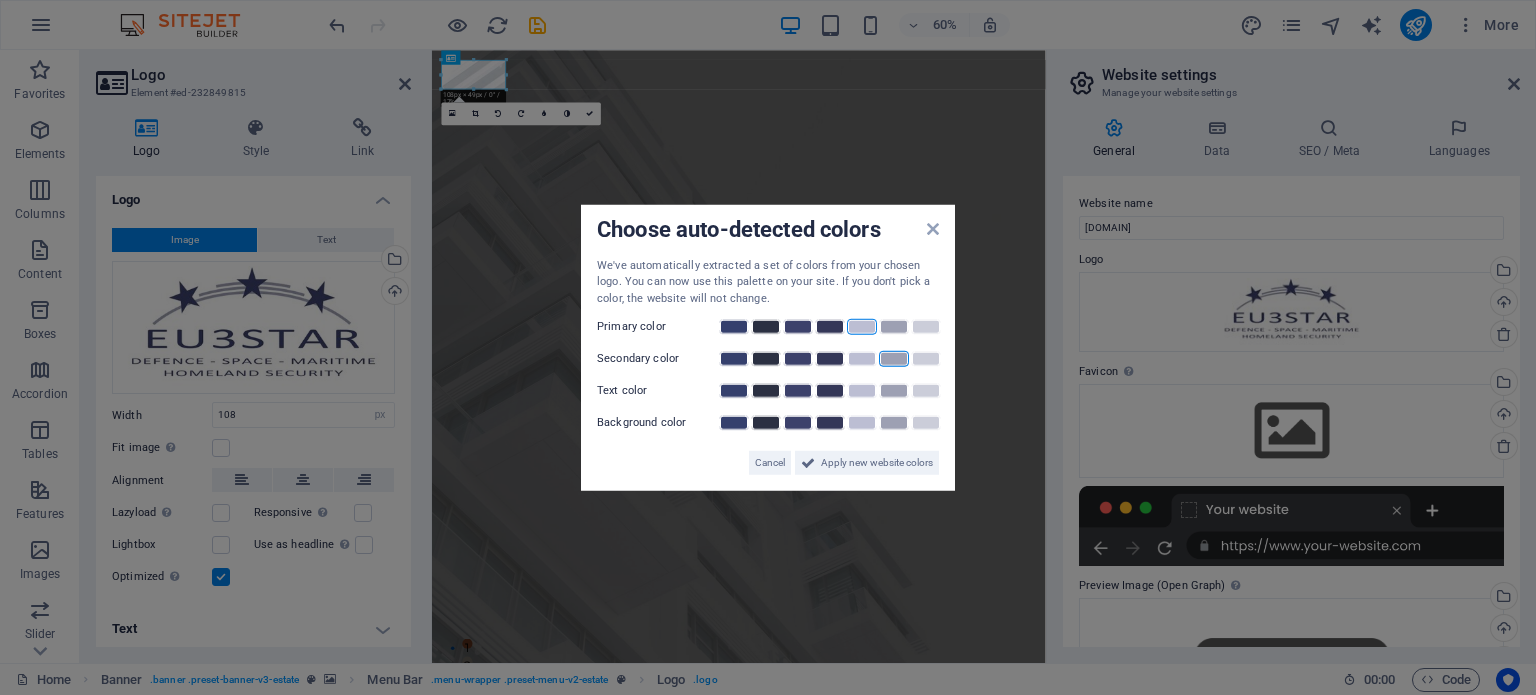 click at bounding box center (894, 359) 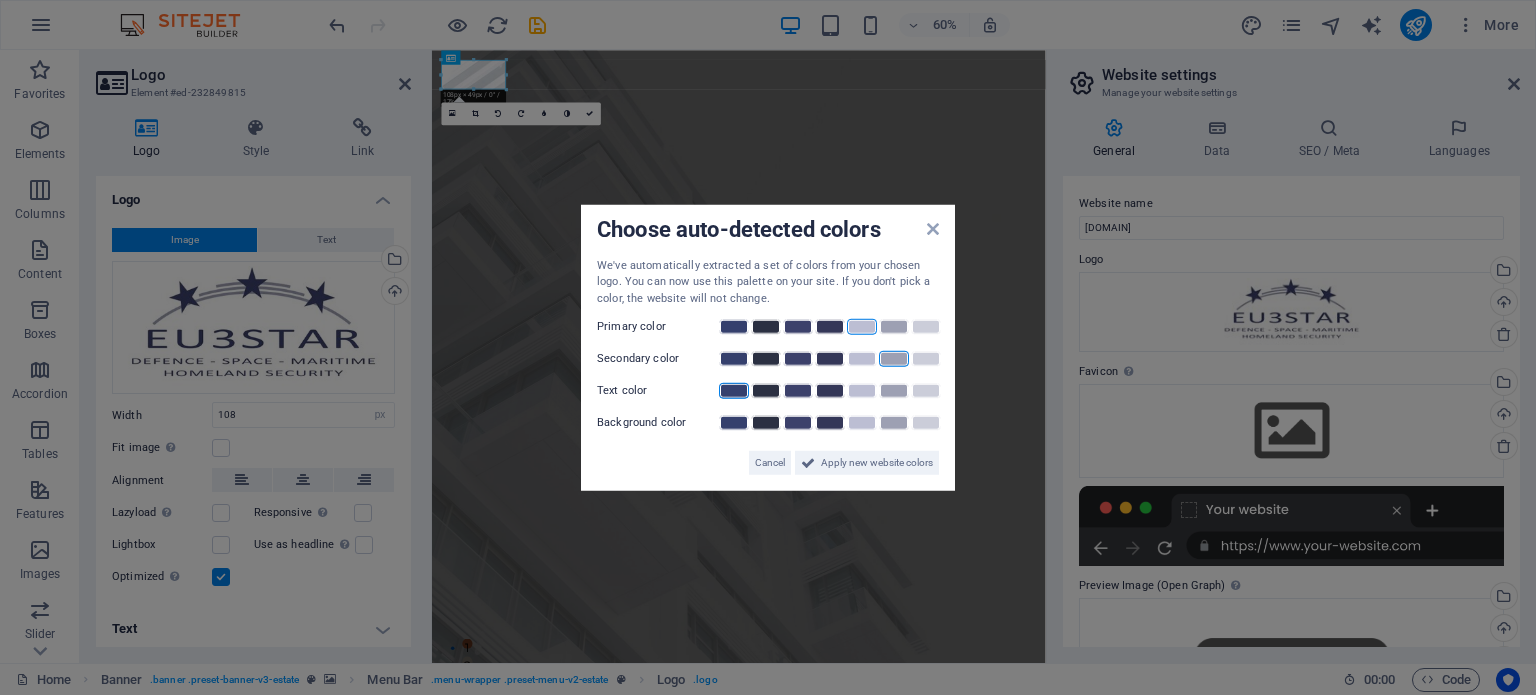 click at bounding box center (734, 391) 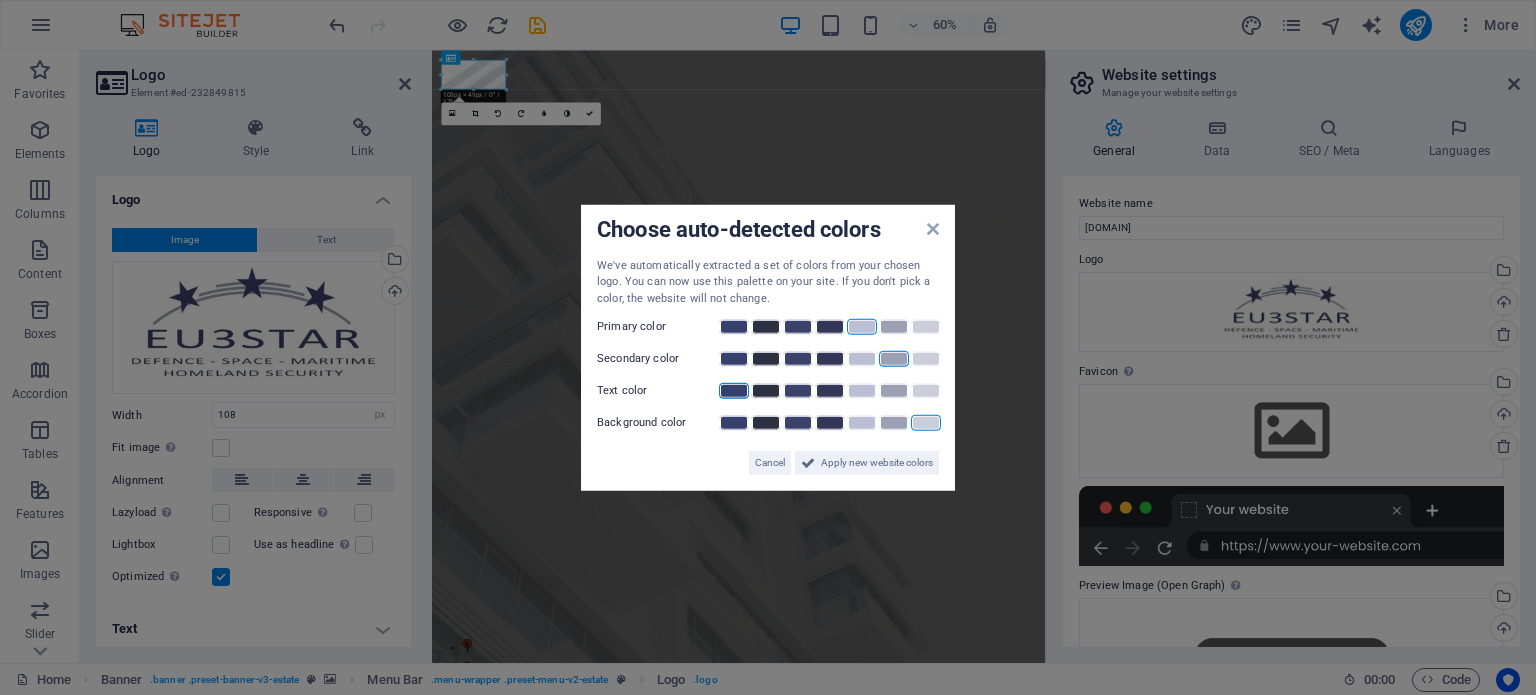 click at bounding box center [926, 423] 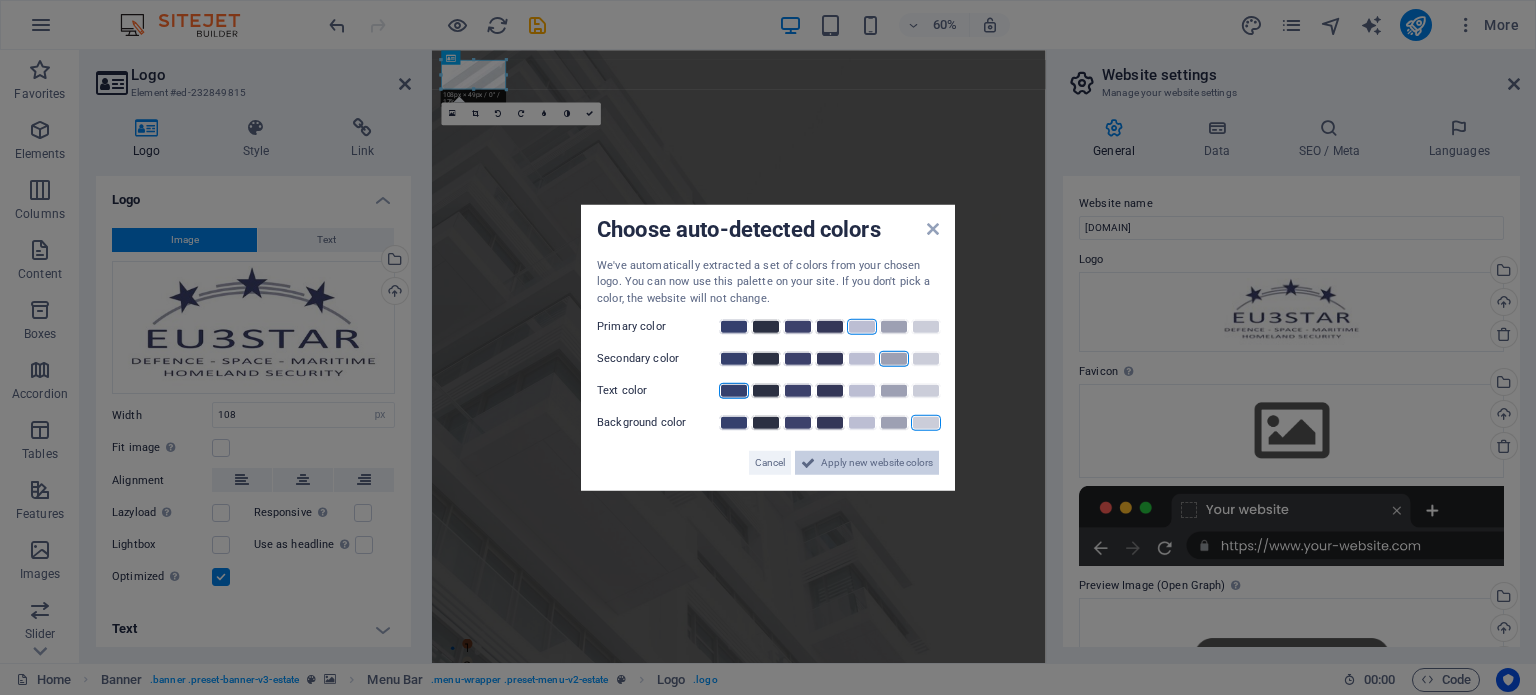 drag, startPoint x: 848, startPoint y: 462, endPoint x: 694, endPoint y: 695, distance: 279.29376 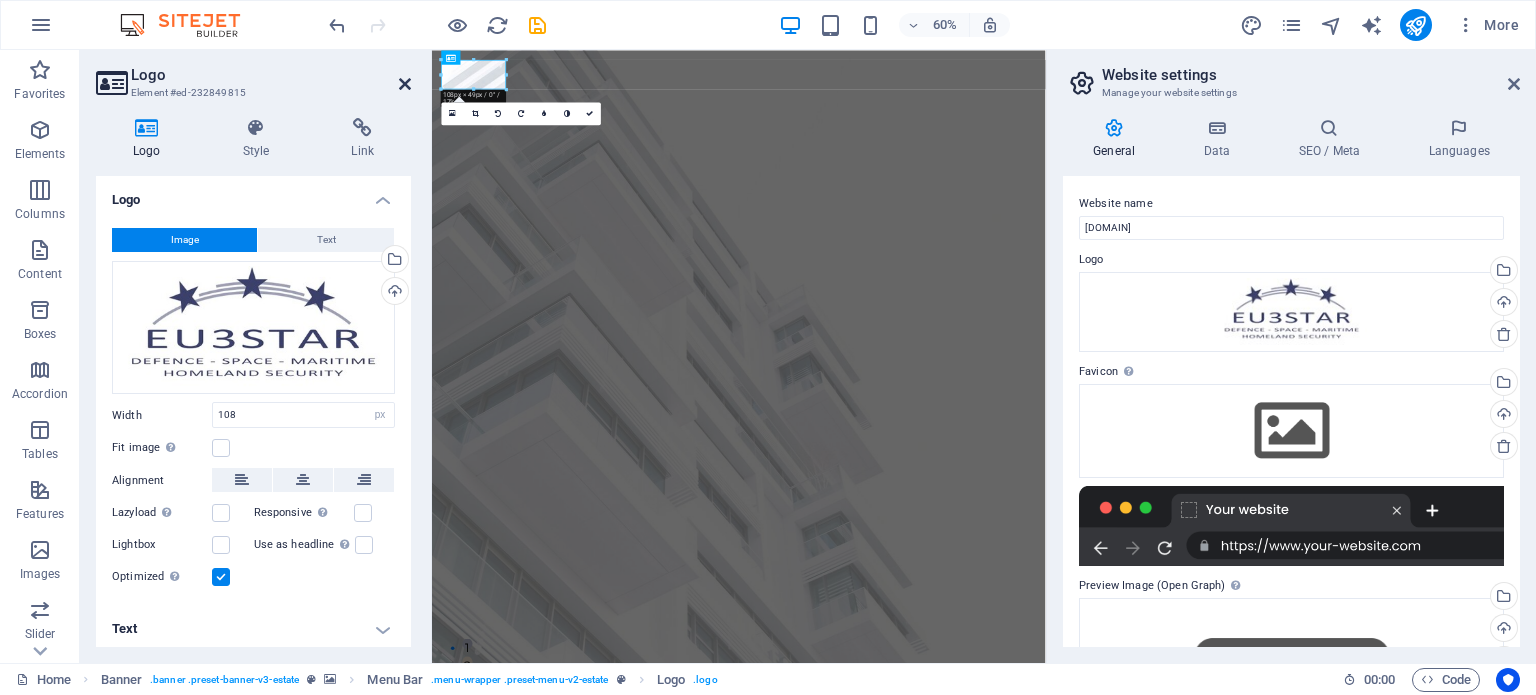 click at bounding box center (405, 84) 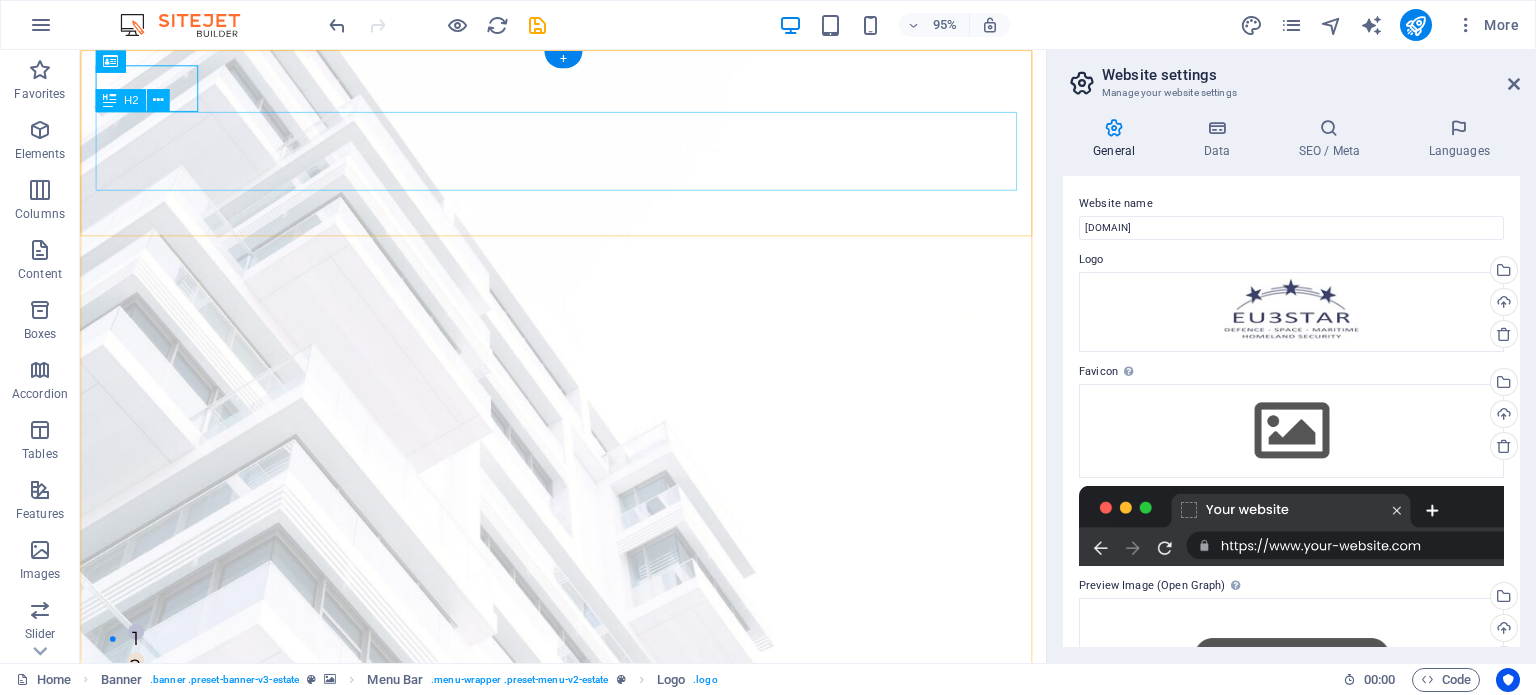 click on "EU 3 STAR MARINE ELECTRONICS & AUTOMATION SYSTEMS" at bounding box center [588, 1178] 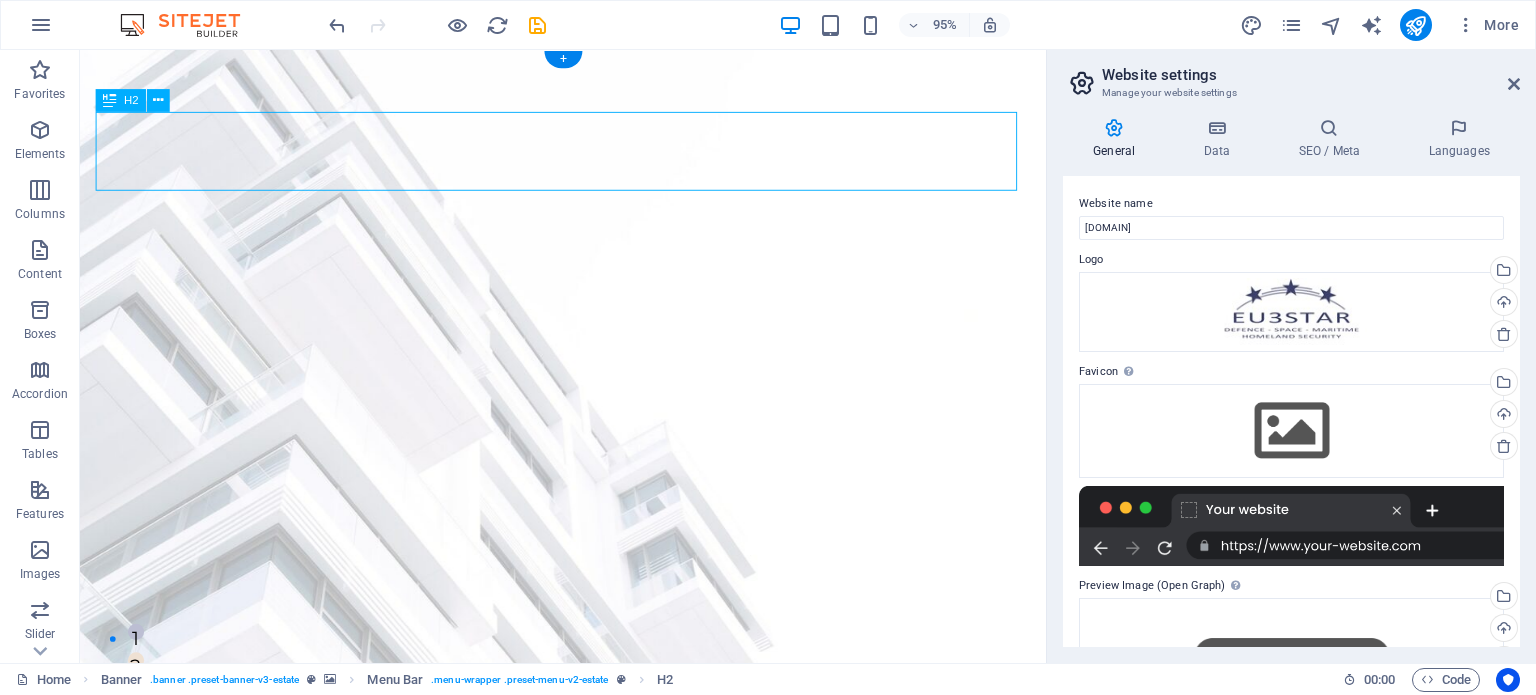 click on "EU 3 STAR MARINE ELECTRONICS & AUTOMATION SYSTEMS" at bounding box center (588, 1178) 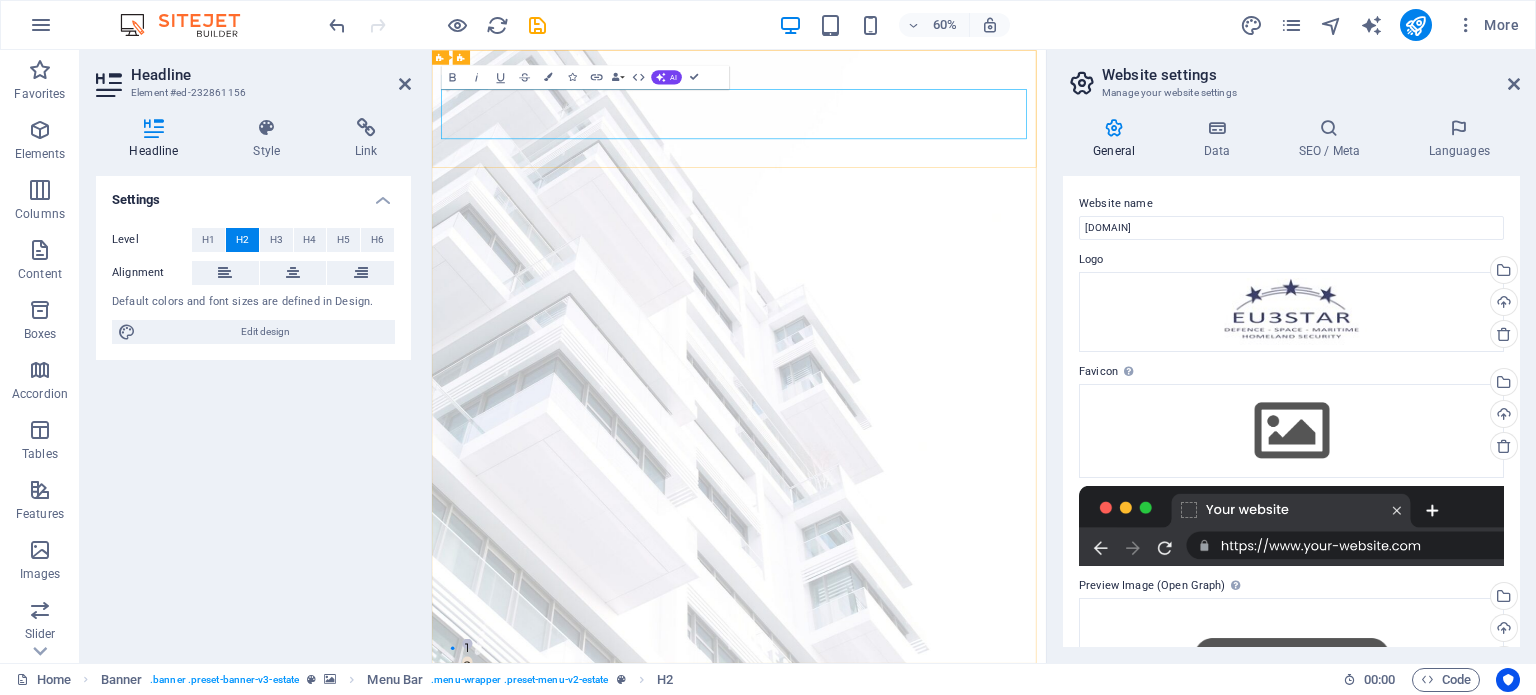 drag, startPoint x: 1242, startPoint y: 181, endPoint x: 943, endPoint y: 189, distance: 299.107 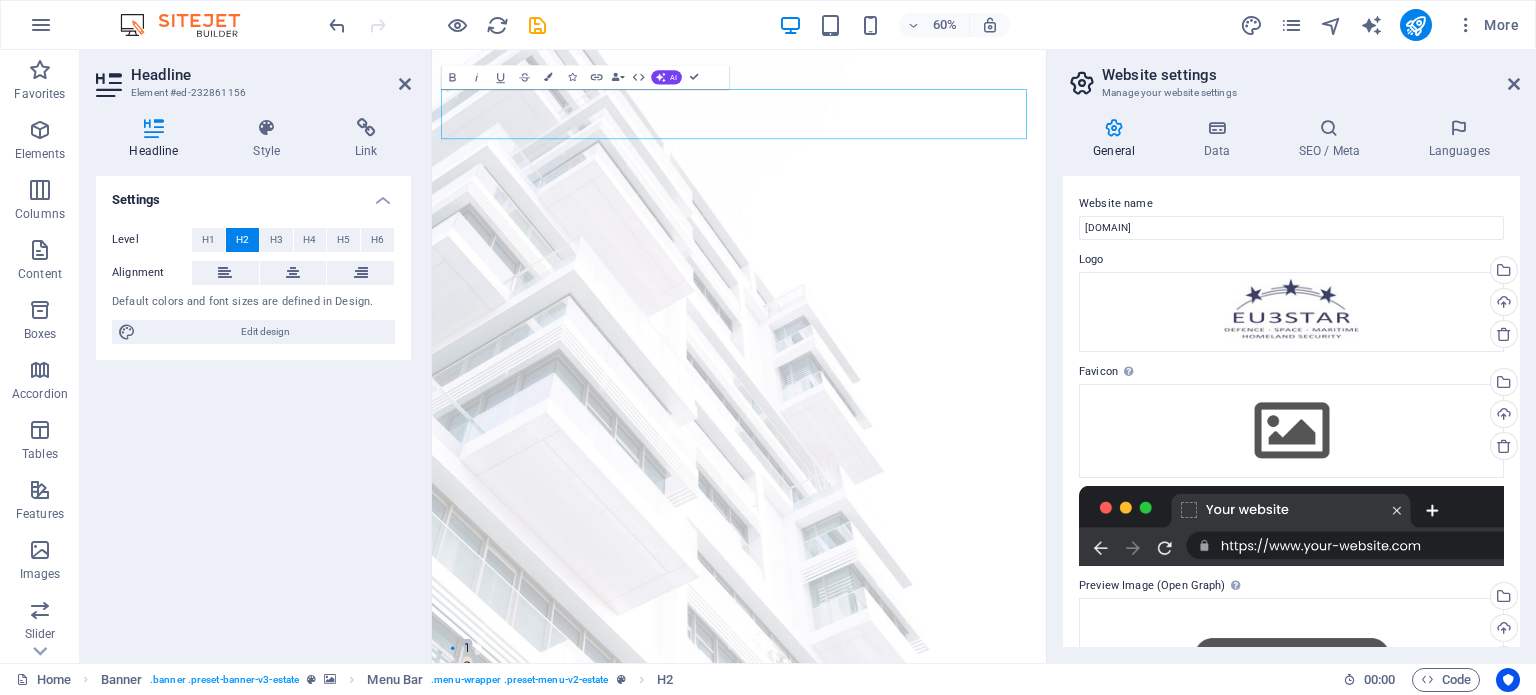 drag, startPoint x: 1226, startPoint y: 174, endPoint x: 330, endPoint y: 177, distance: 896.005 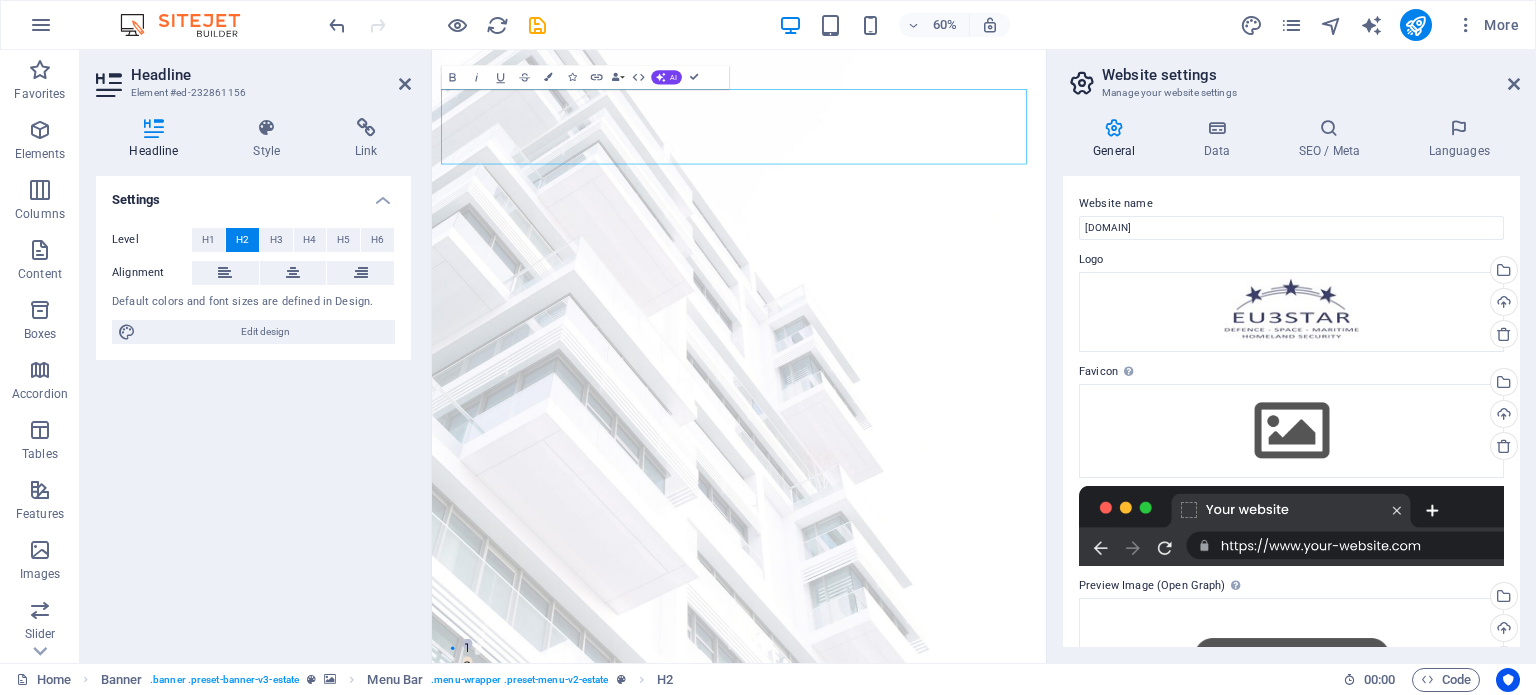 drag, startPoint x: 961, startPoint y: 217, endPoint x: 768, endPoint y: 210, distance: 193.1269 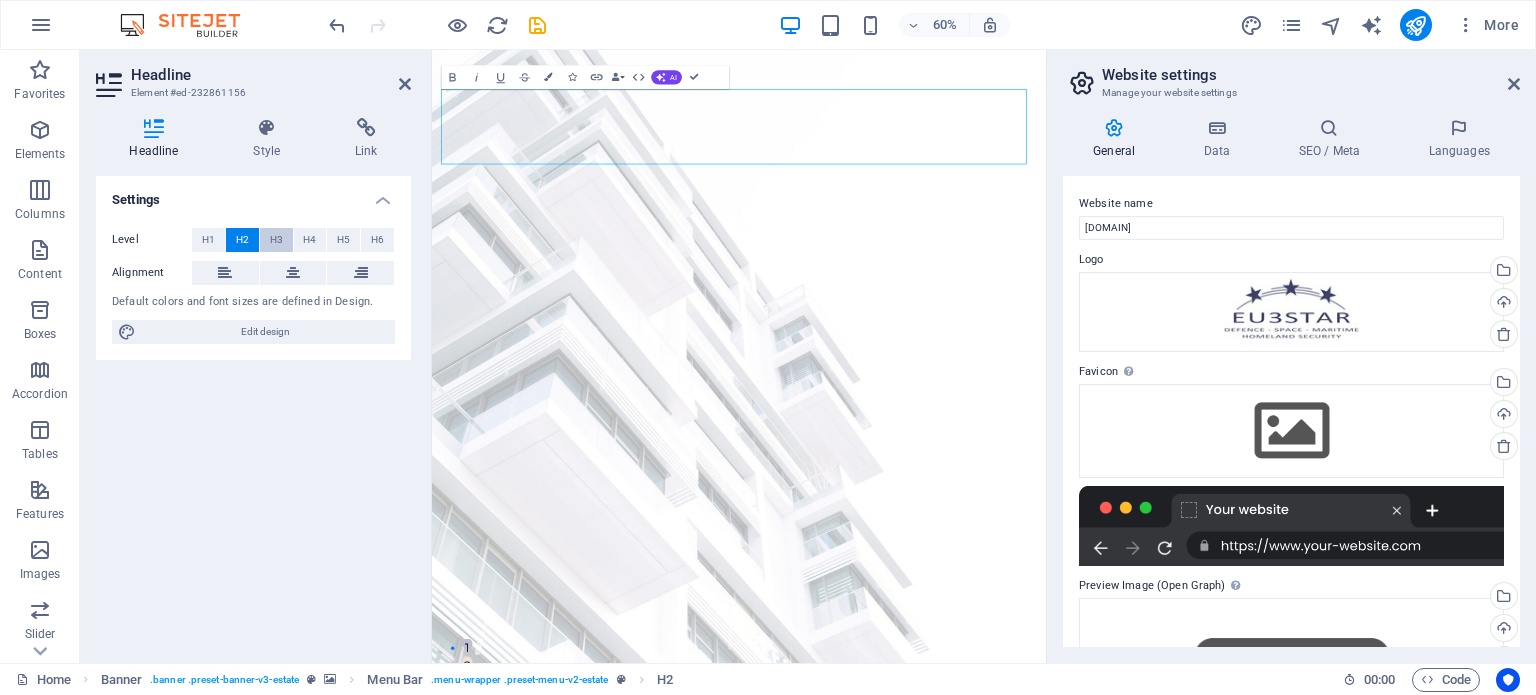 click on "H3" at bounding box center [276, 240] 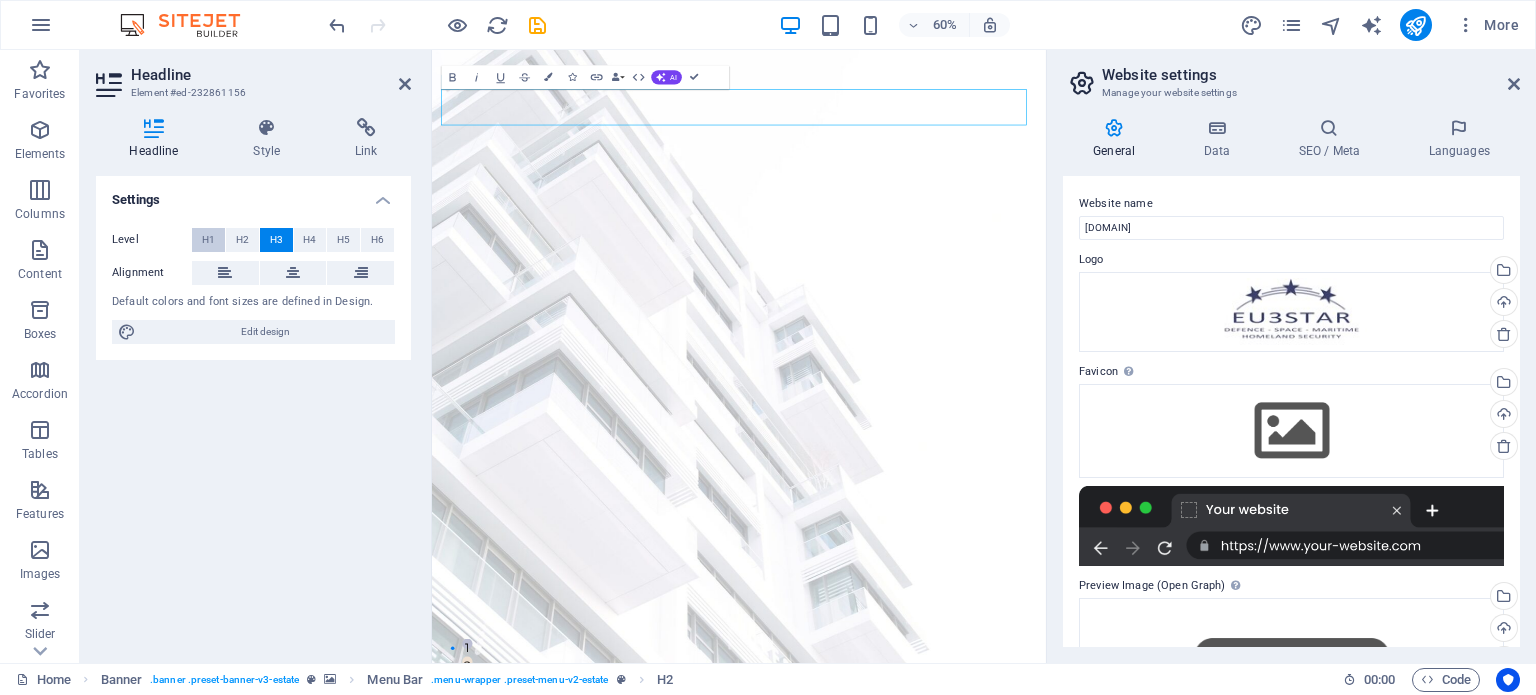 click on "H1" at bounding box center (208, 240) 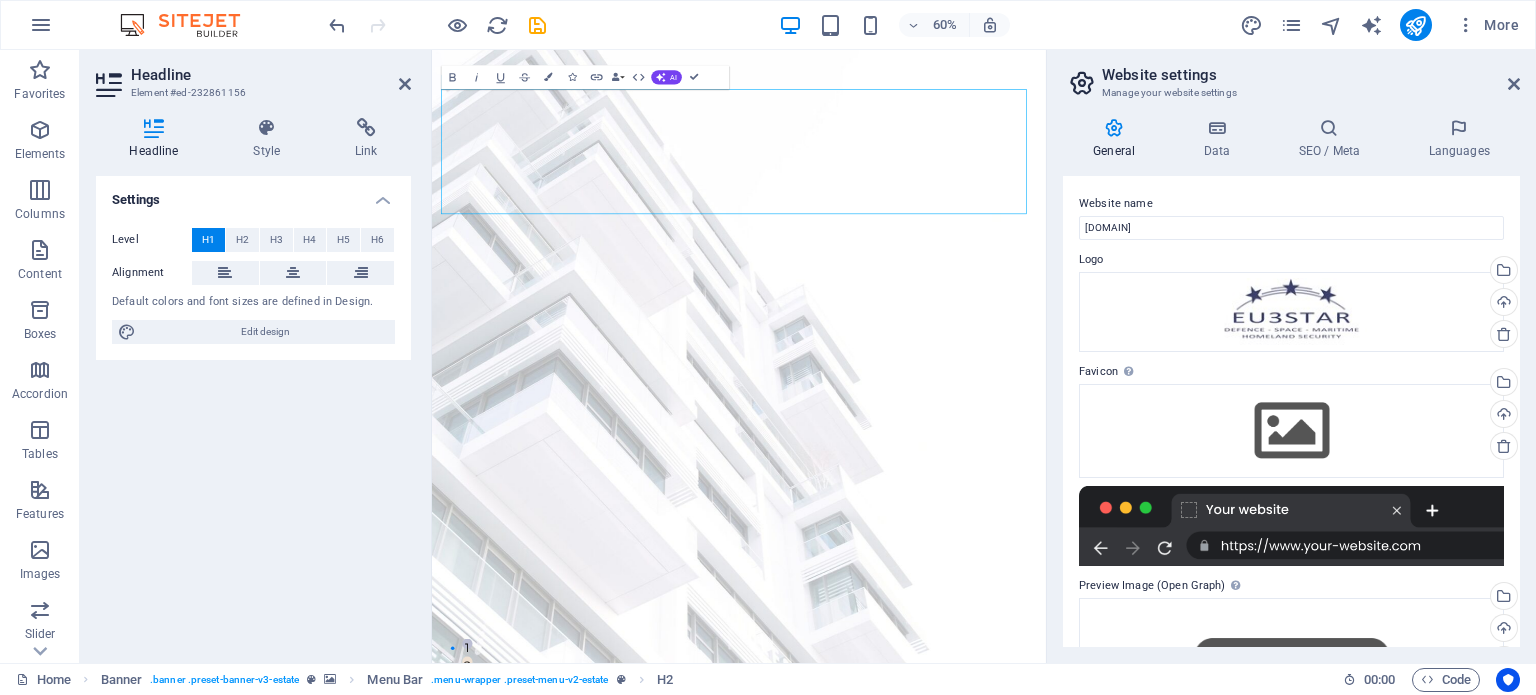 drag, startPoint x: 650, startPoint y: 297, endPoint x: 861, endPoint y: 193, distance: 235.23817 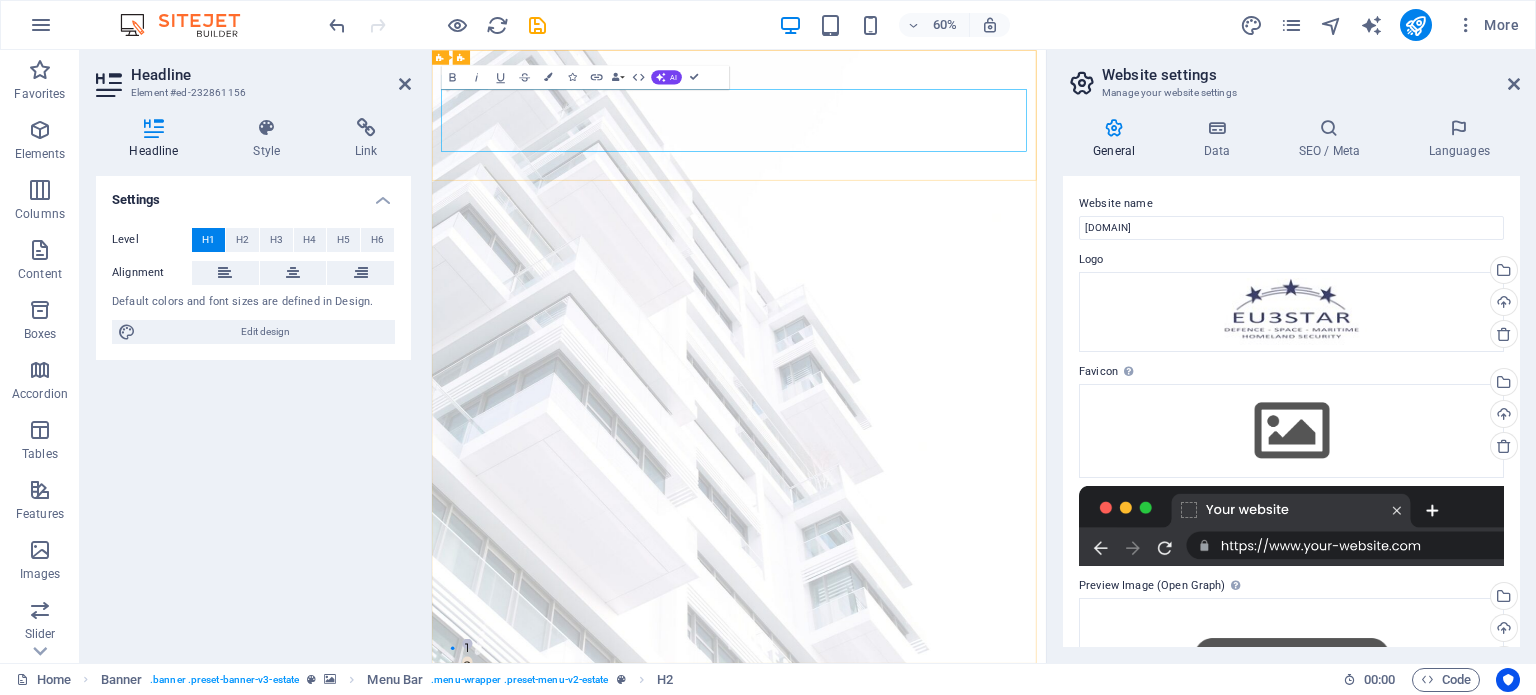 click on "EU 3 STAR" at bounding box center (538, 1162) 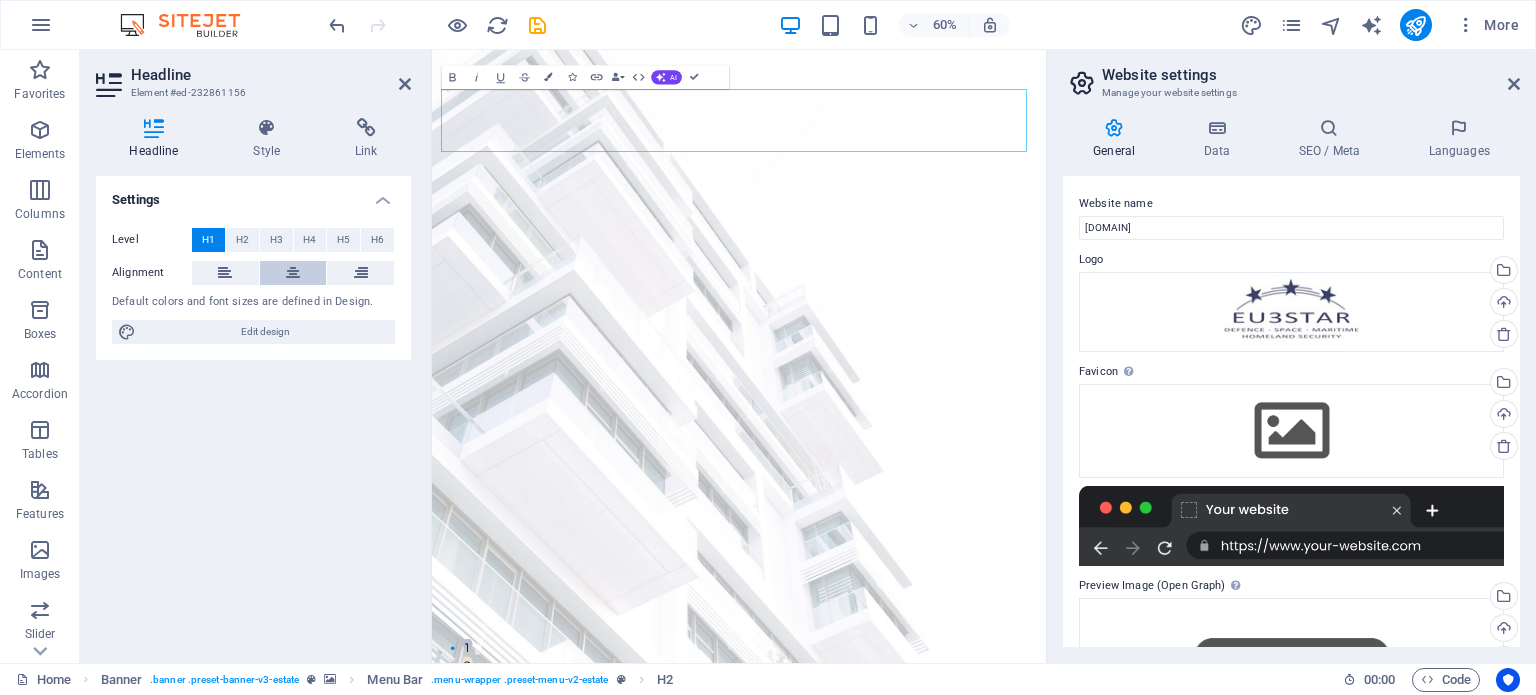 click at bounding box center (293, 273) 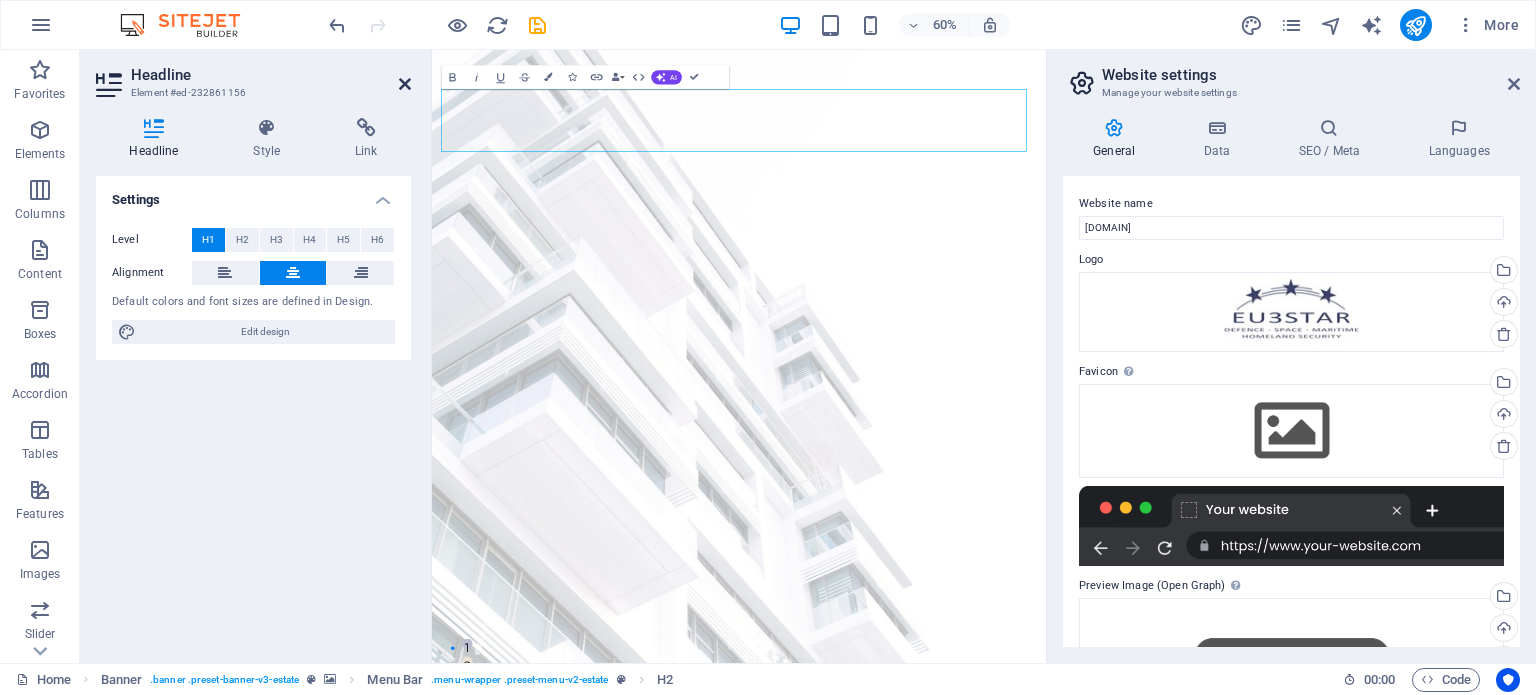 click at bounding box center (405, 84) 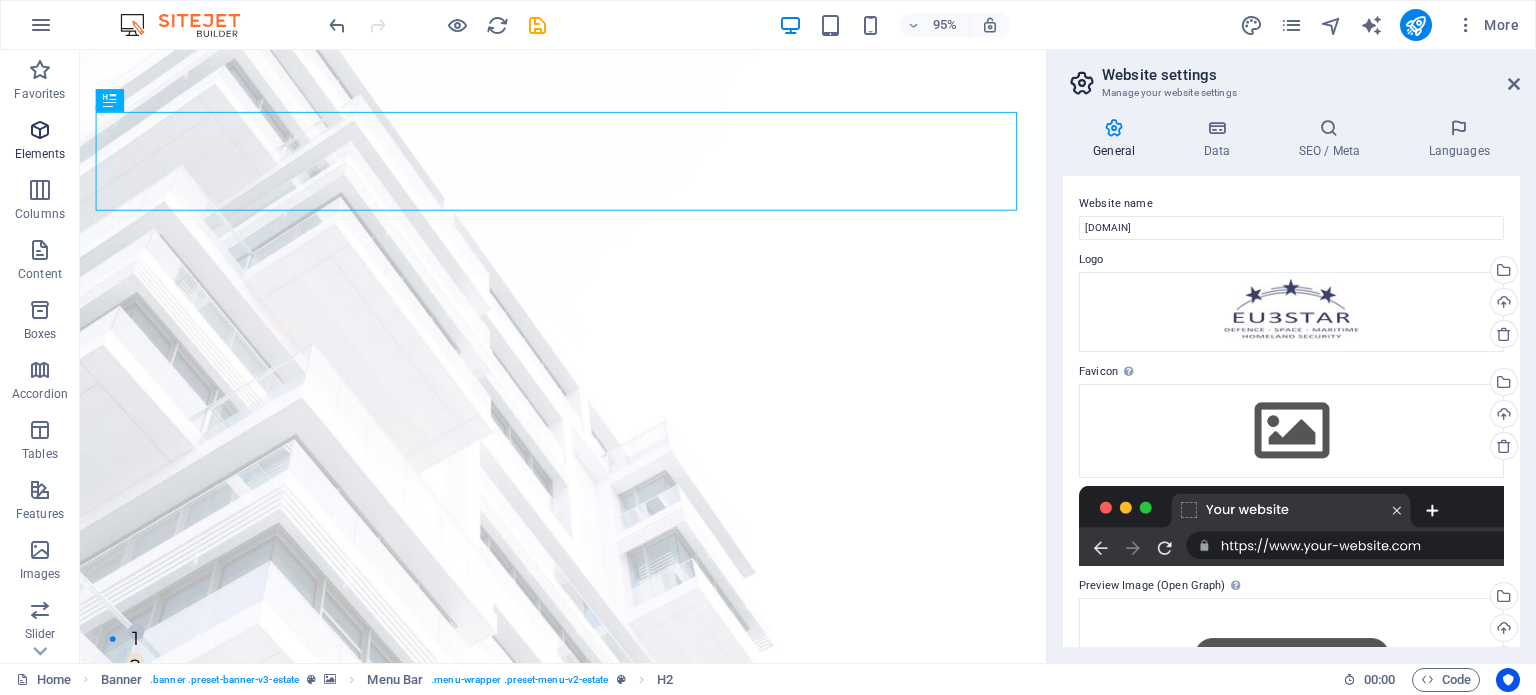 click at bounding box center (40, 130) 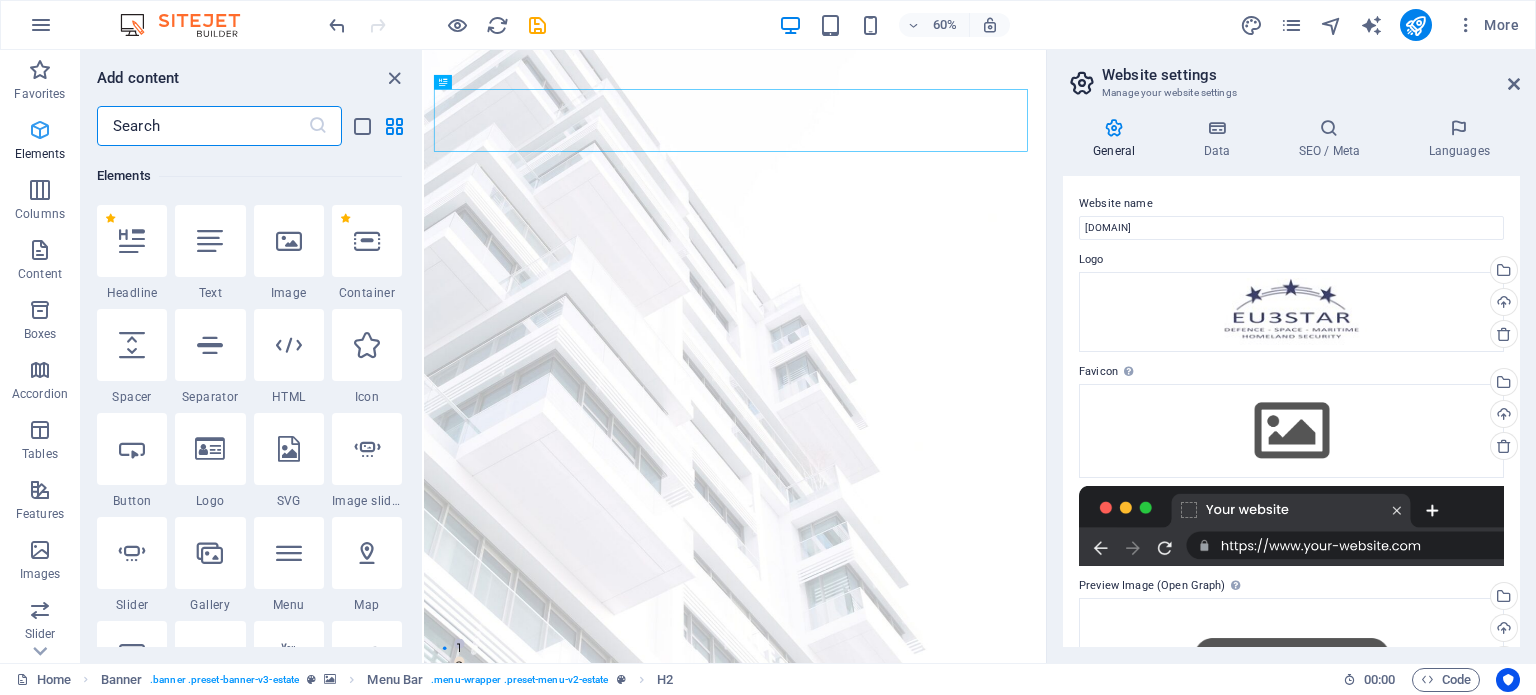 scroll, scrollTop: 212, scrollLeft: 0, axis: vertical 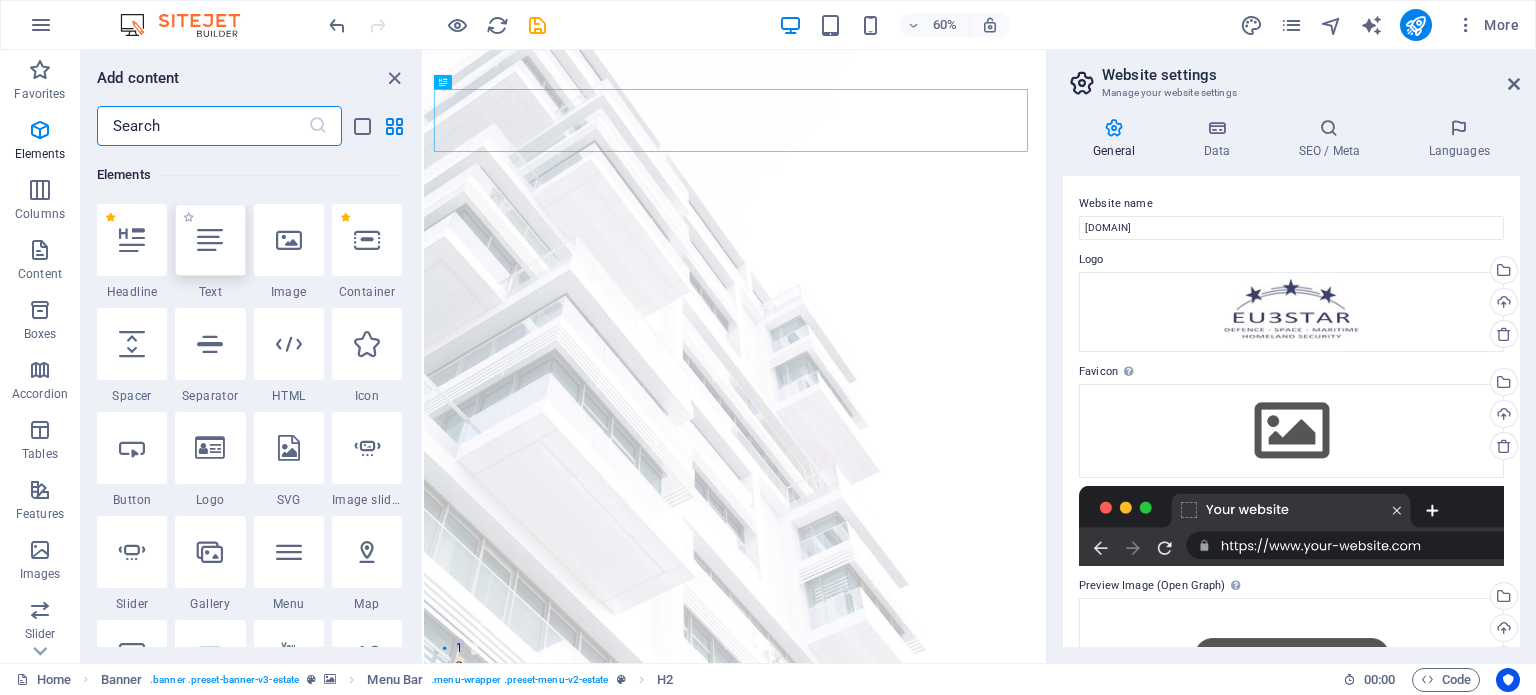 click at bounding box center (210, 240) 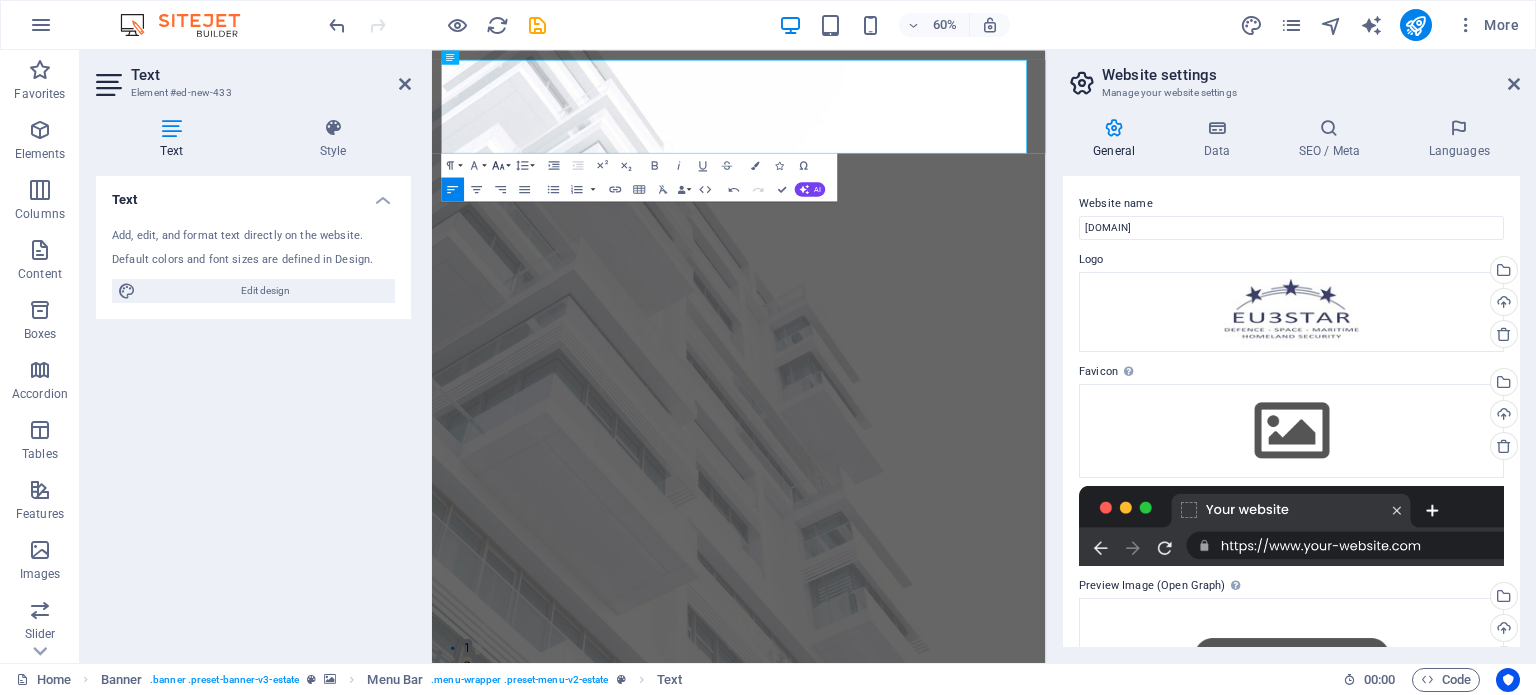 click on "Font Size" at bounding box center (501, 165) 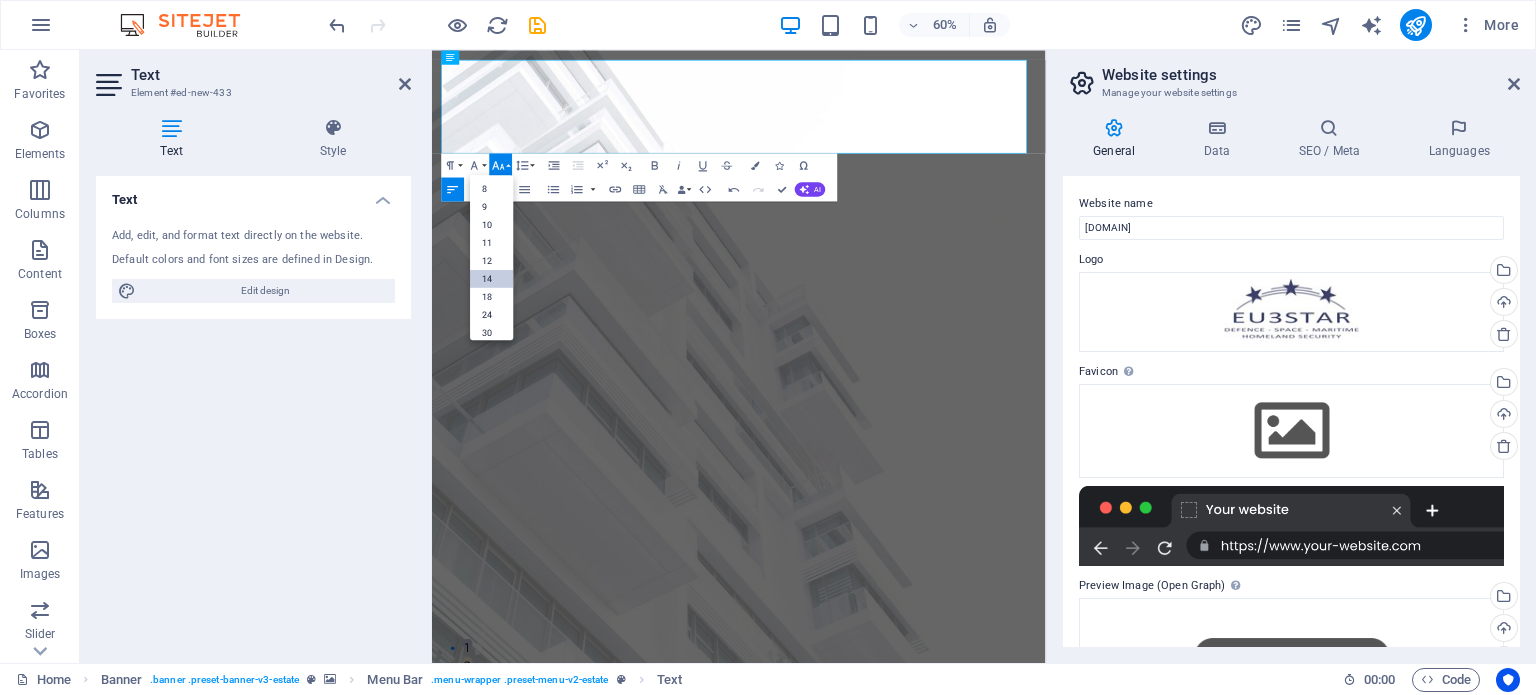 click on "14" at bounding box center (491, 279) 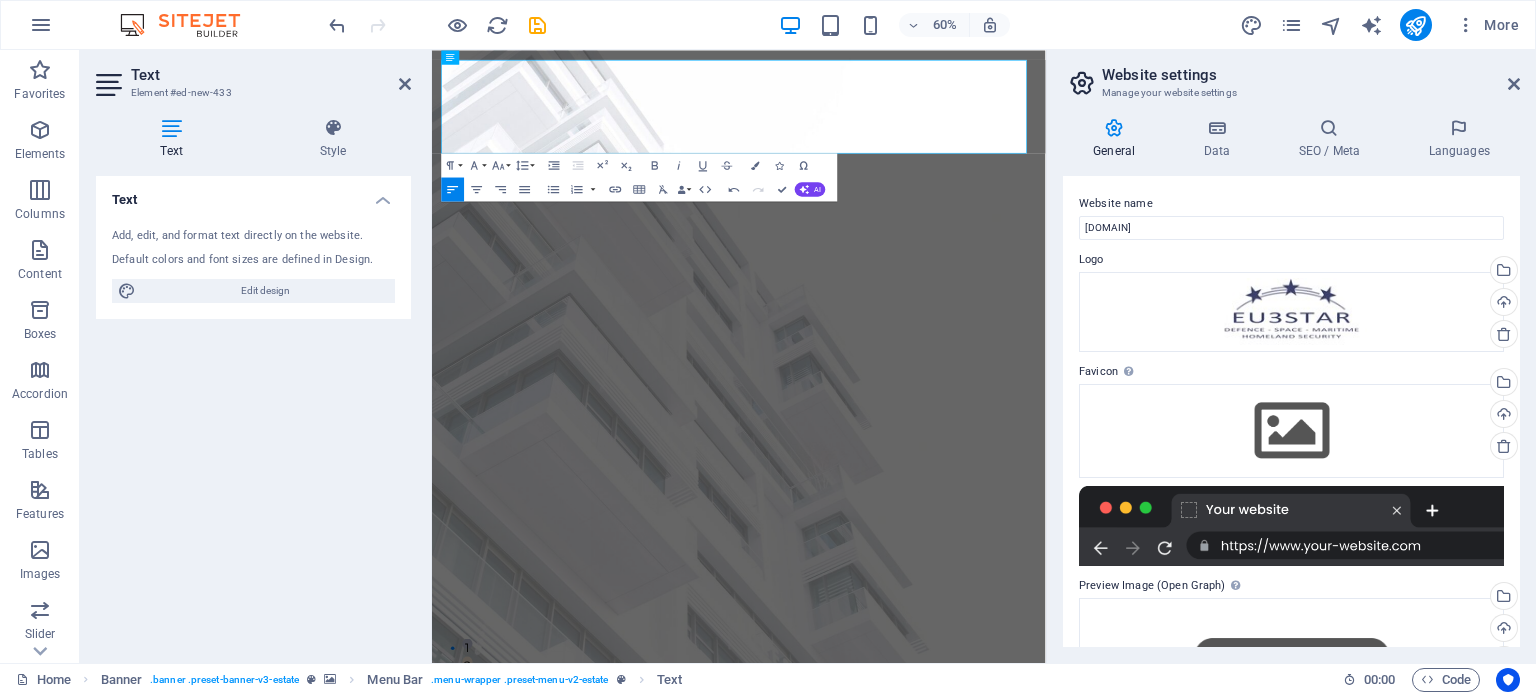 drag, startPoint x: 654, startPoint y: 193, endPoint x: 857, endPoint y: 170, distance: 204.2988 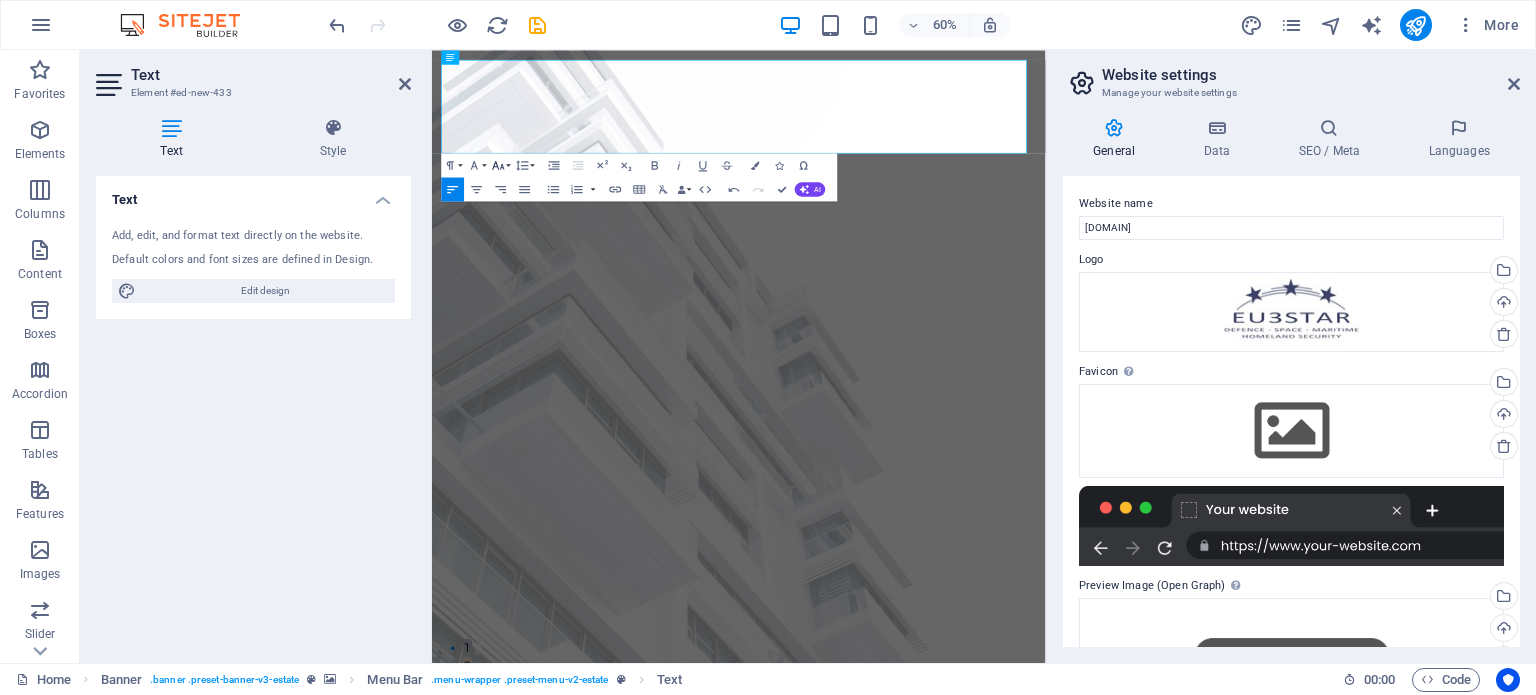 click 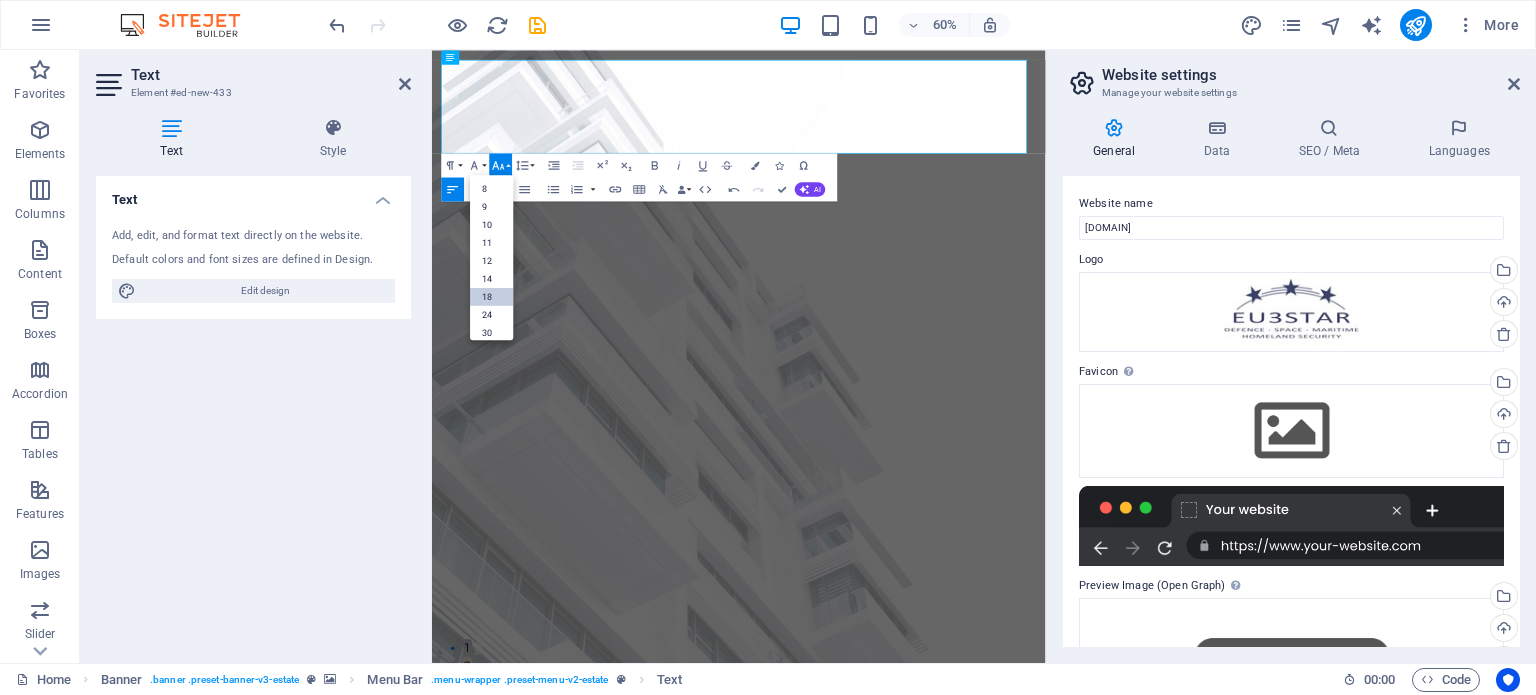 click on "18" at bounding box center [491, 297] 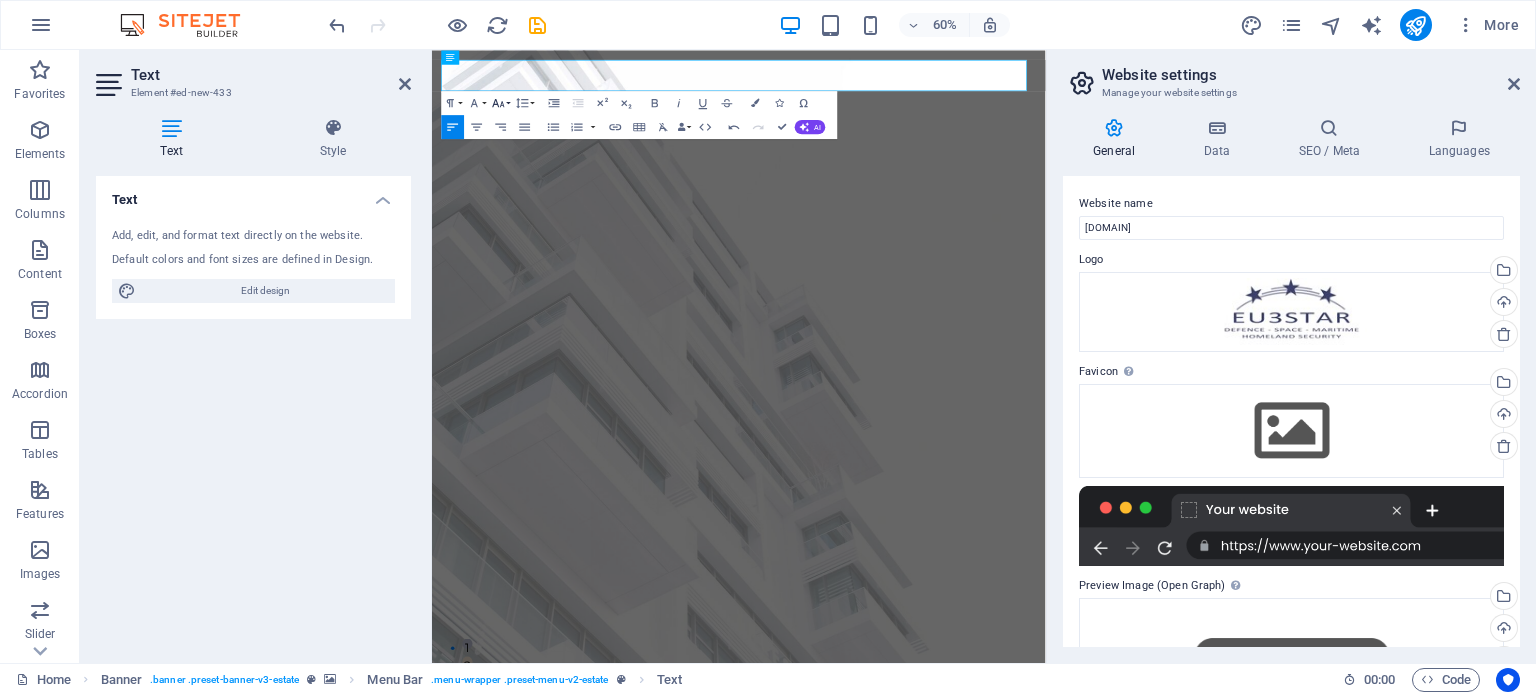 click on "Font Size" at bounding box center (501, 103) 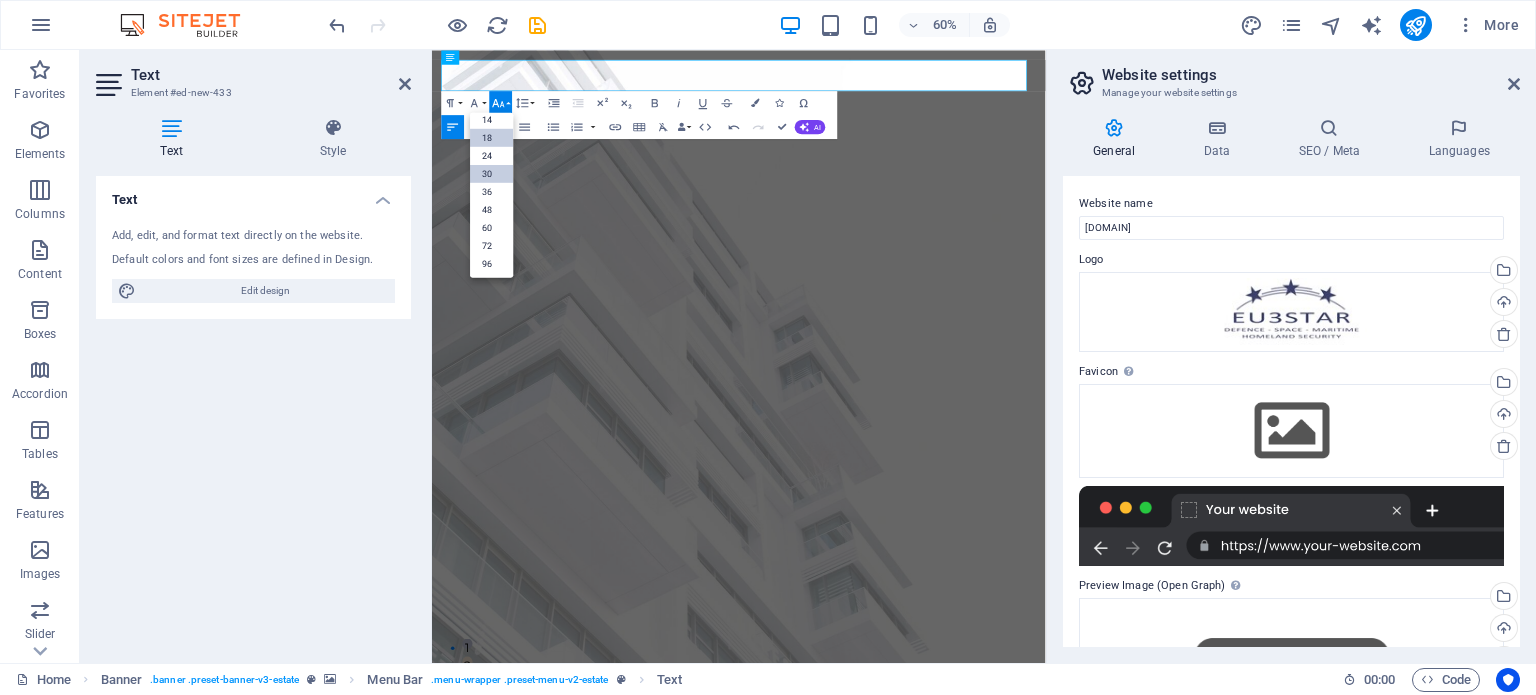 scroll, scrollTop: 160, scrollLeft: 0, axis: vertical 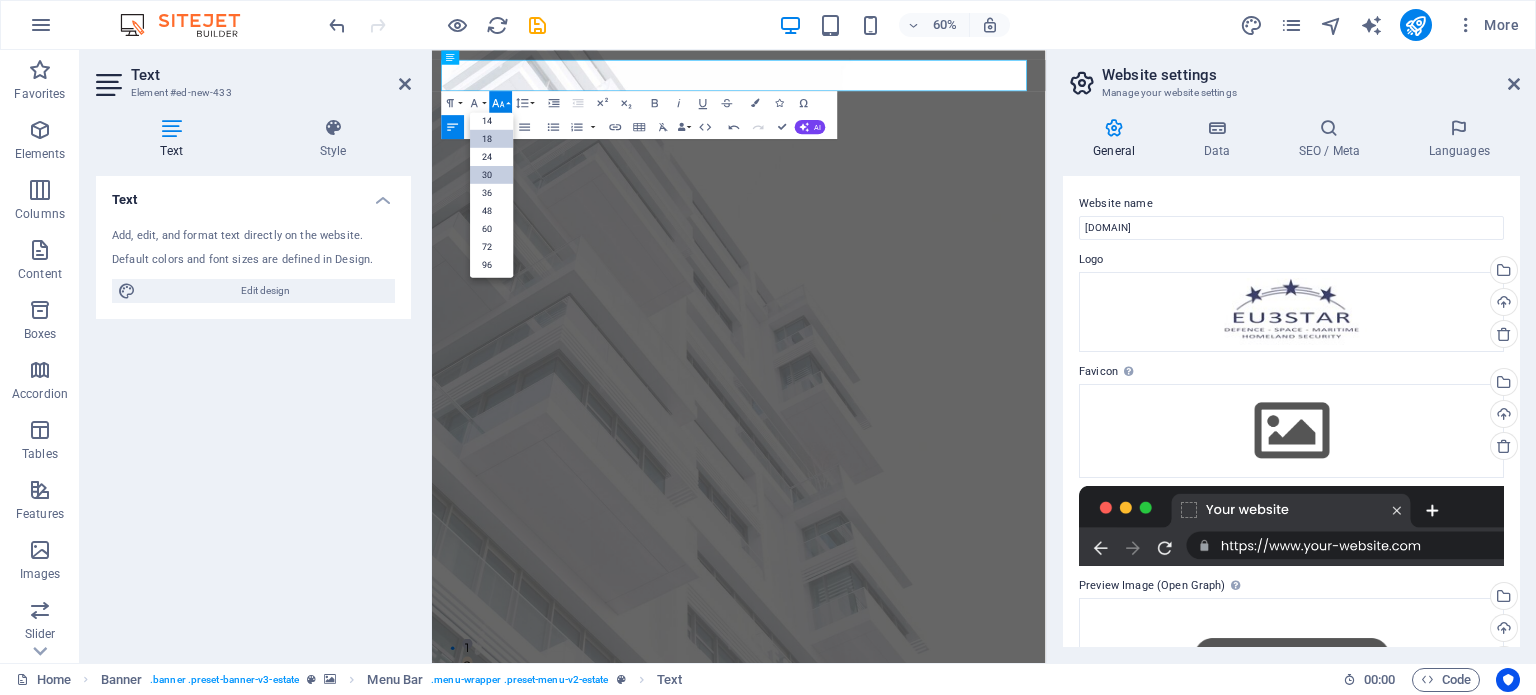 click on "30" at bounding box center [491, 174] 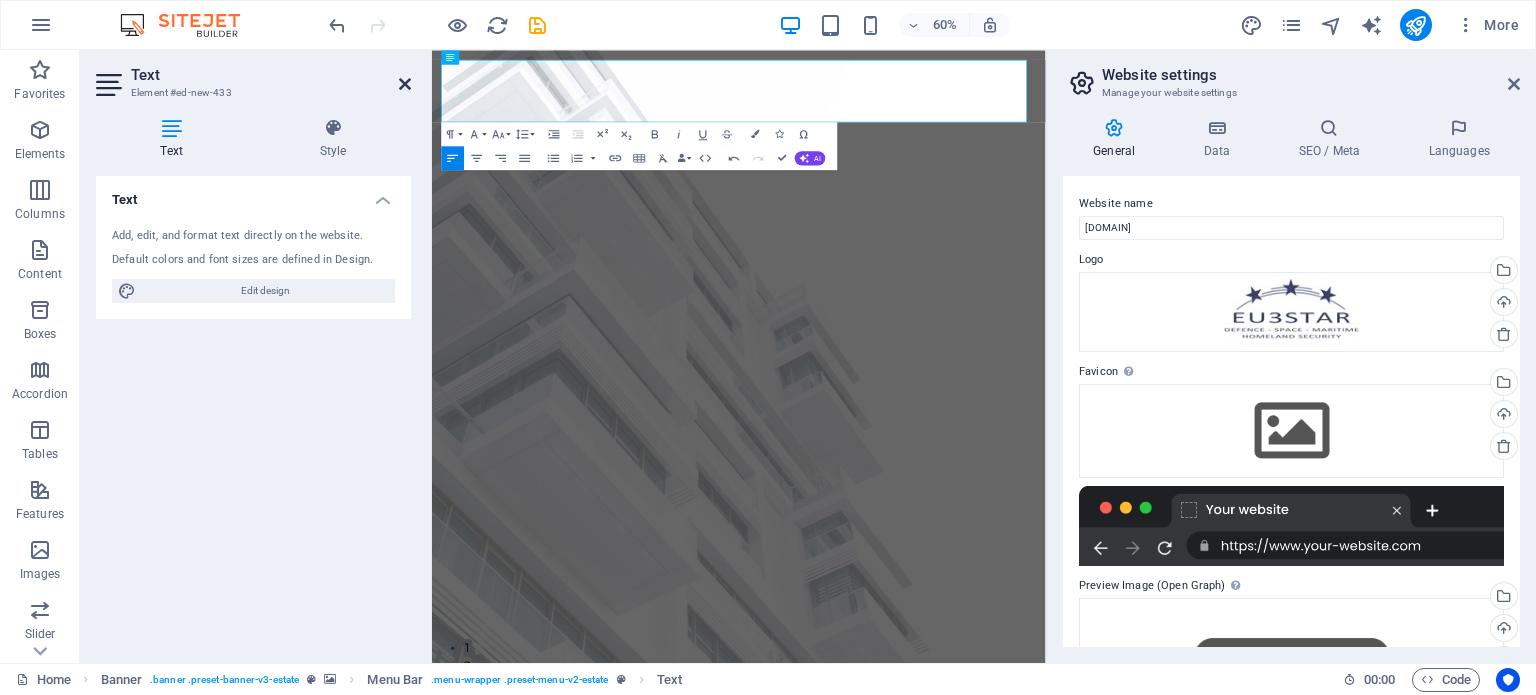 click at bounding box center [405, 84] 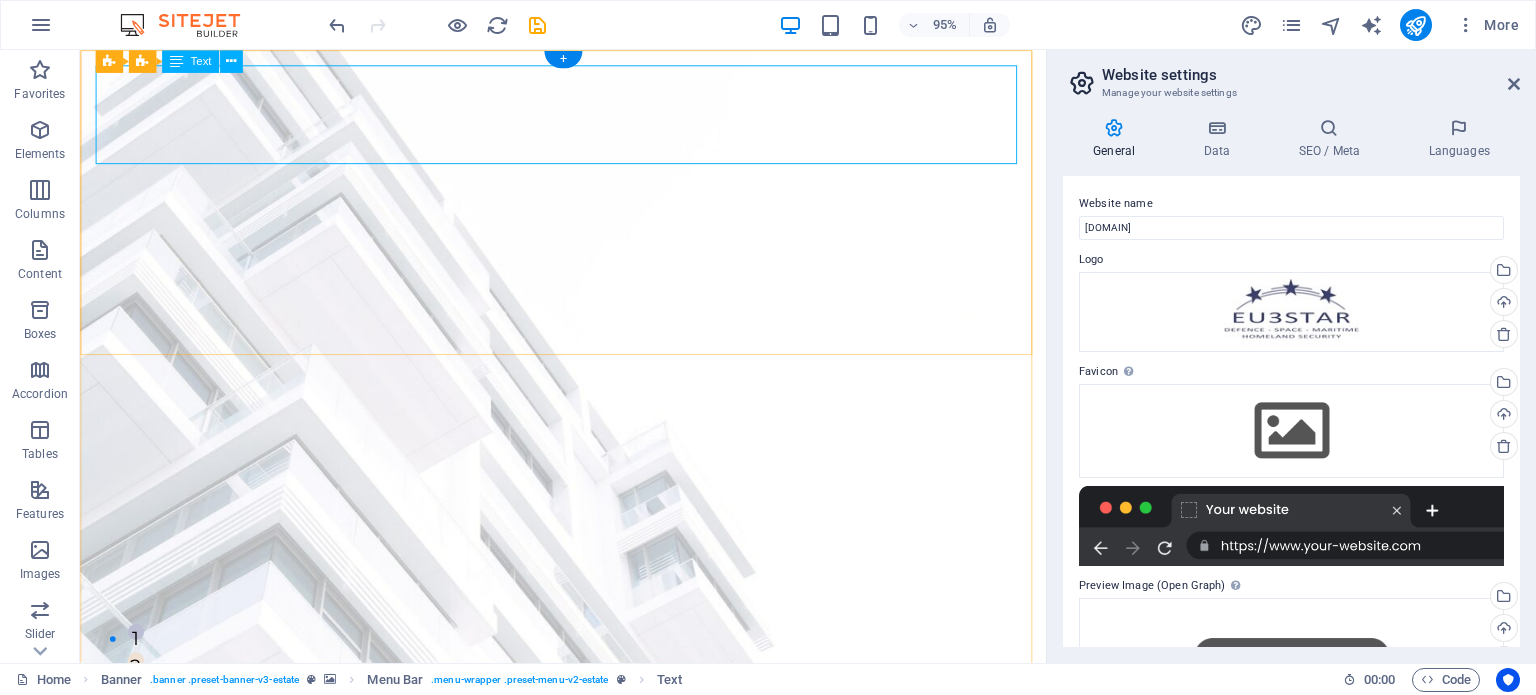 click on "Experts consultancy services for defence, space, maritime & homeland security" at bounding box center (588, 1140) 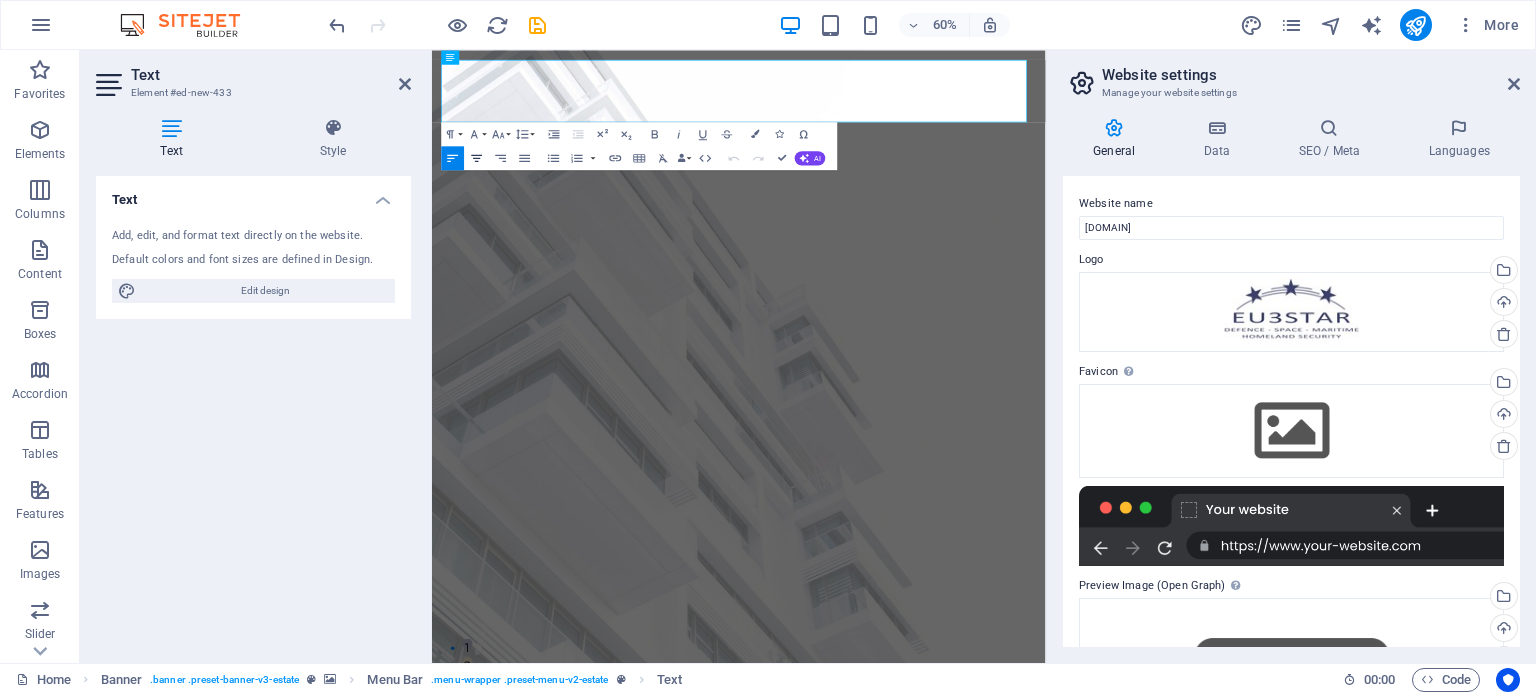 click 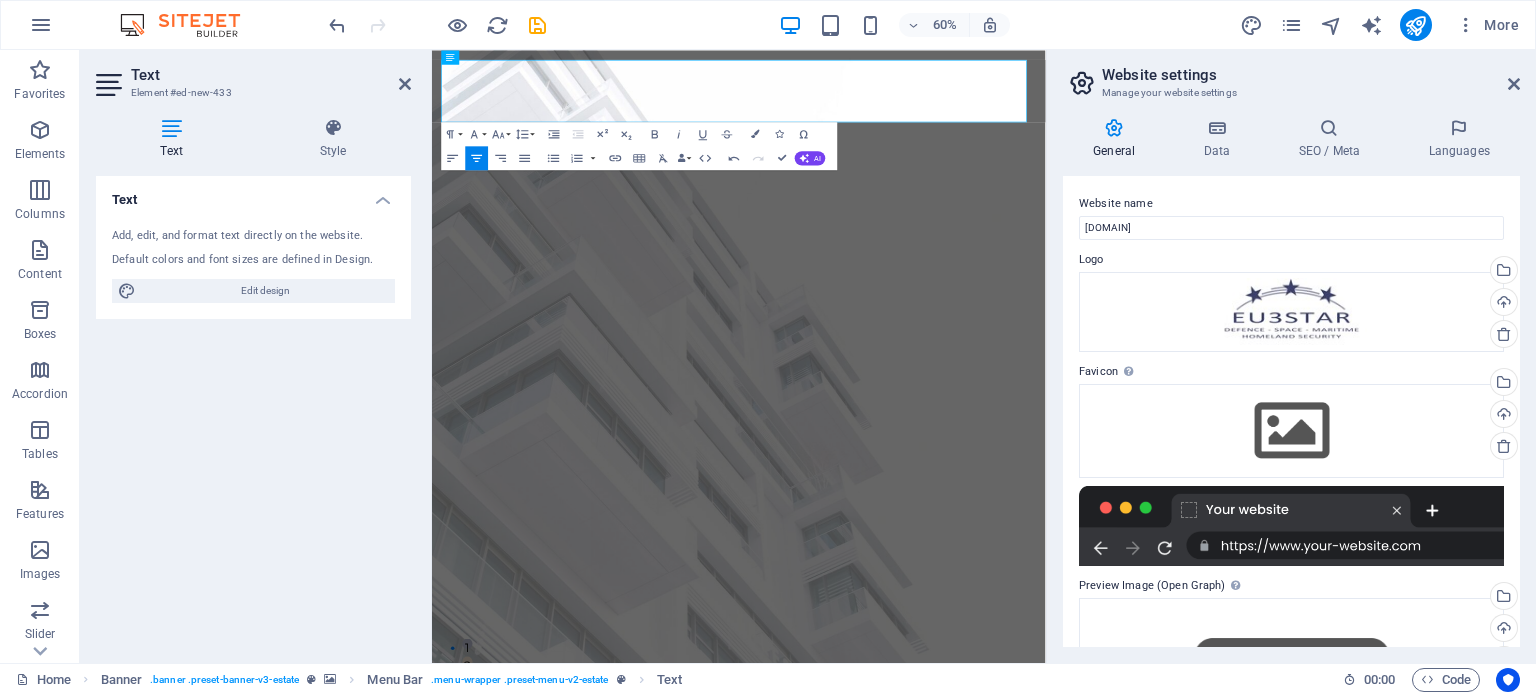 click on "Paragraph Format Normal Heading 1 Heading 2 Heading 3 Heading 4 Heading 5 Heading 6 Code Font Family Arial Georgia Impact Tahoma Times New Roman Verdana Montserrat Work Sans Font Size 8 9 10 11 12 14 18 24 30 36 48 60 72 96 Line Height Default Single 1.15 1.5 Double Increase Indent Decrease Indent Superscript Subscript Bold Italic Underline Strikethrough Colors Icons Special Characters Align Left Align Center Align Right Align Justify Unordered List   Default Circle Disc Square    Ordered List   Default Lower Alpha Lower Greek Lower Roman Upper Alpha Upper Roman    Insert Link Insert Table Clear Formatting Data Bindings Company First name Last name Street ZIP code City Email Phone Mobile Fax Custom field 1 Custom field 2 Custom field 3 Custom field 4 Custom field 5 Custom field 6 HTML Undo Redo Confirm (Ctrl+⏎) AI Improve Make shorter Make longer Fix spelling & grammar Translate to English Generate text" at bounding box center (640, 146) 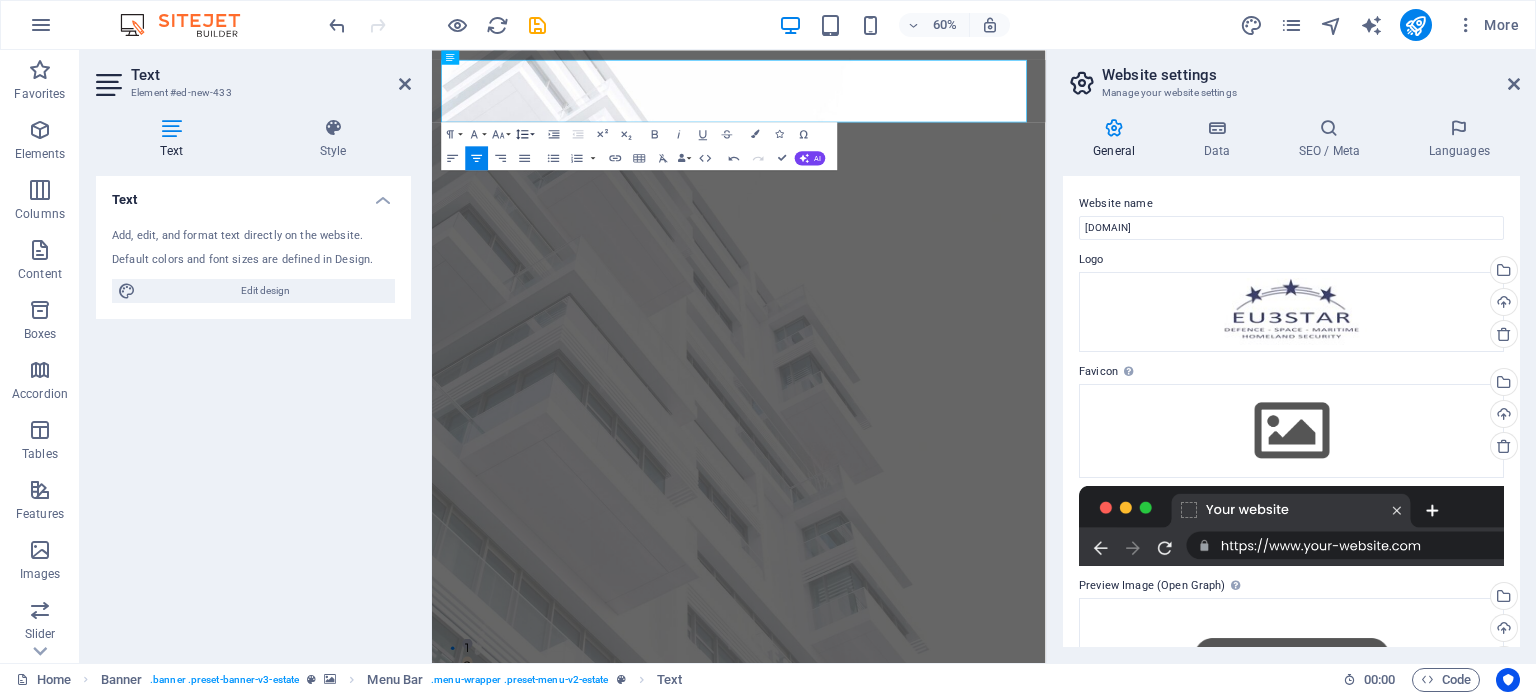 click on "Line Height" at bounding box center [525, 134] 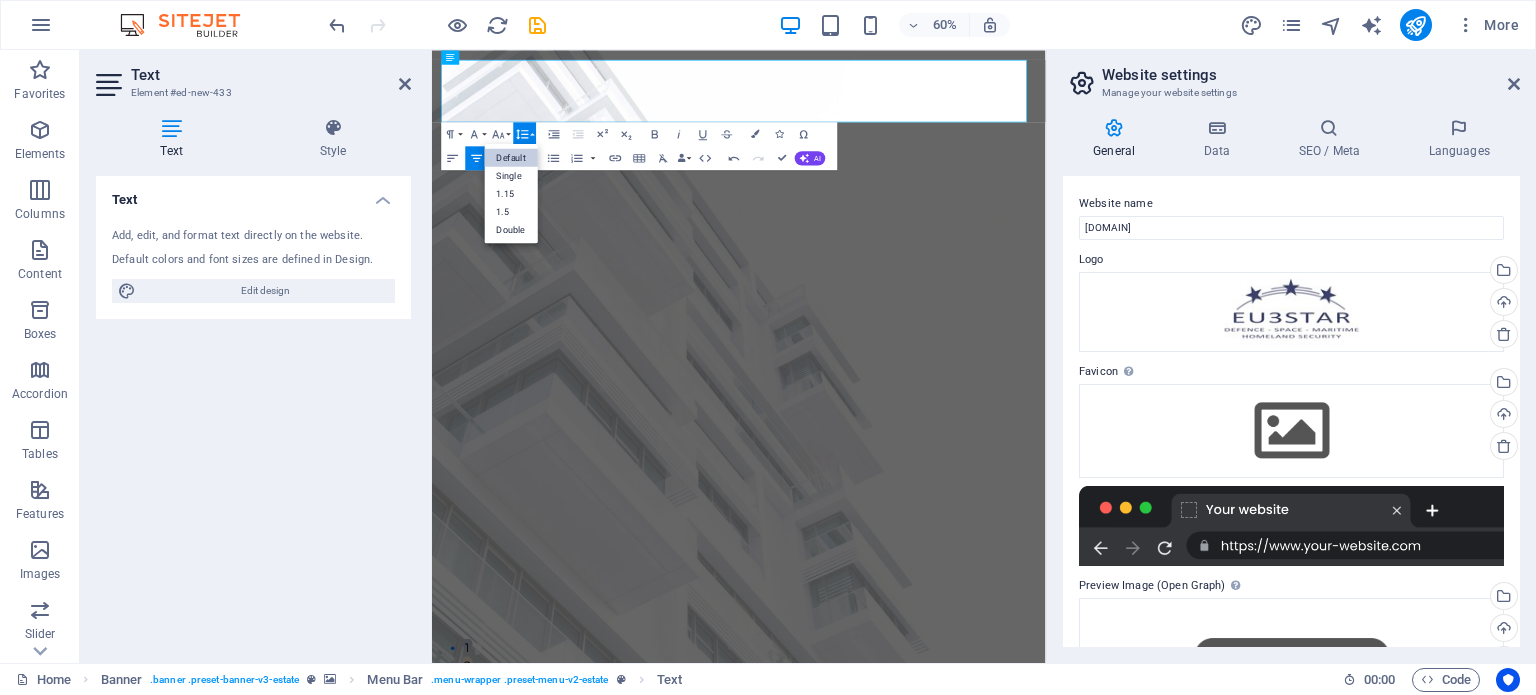 scroll, scrollTop: 0, scrollLeft: 0, axis: both 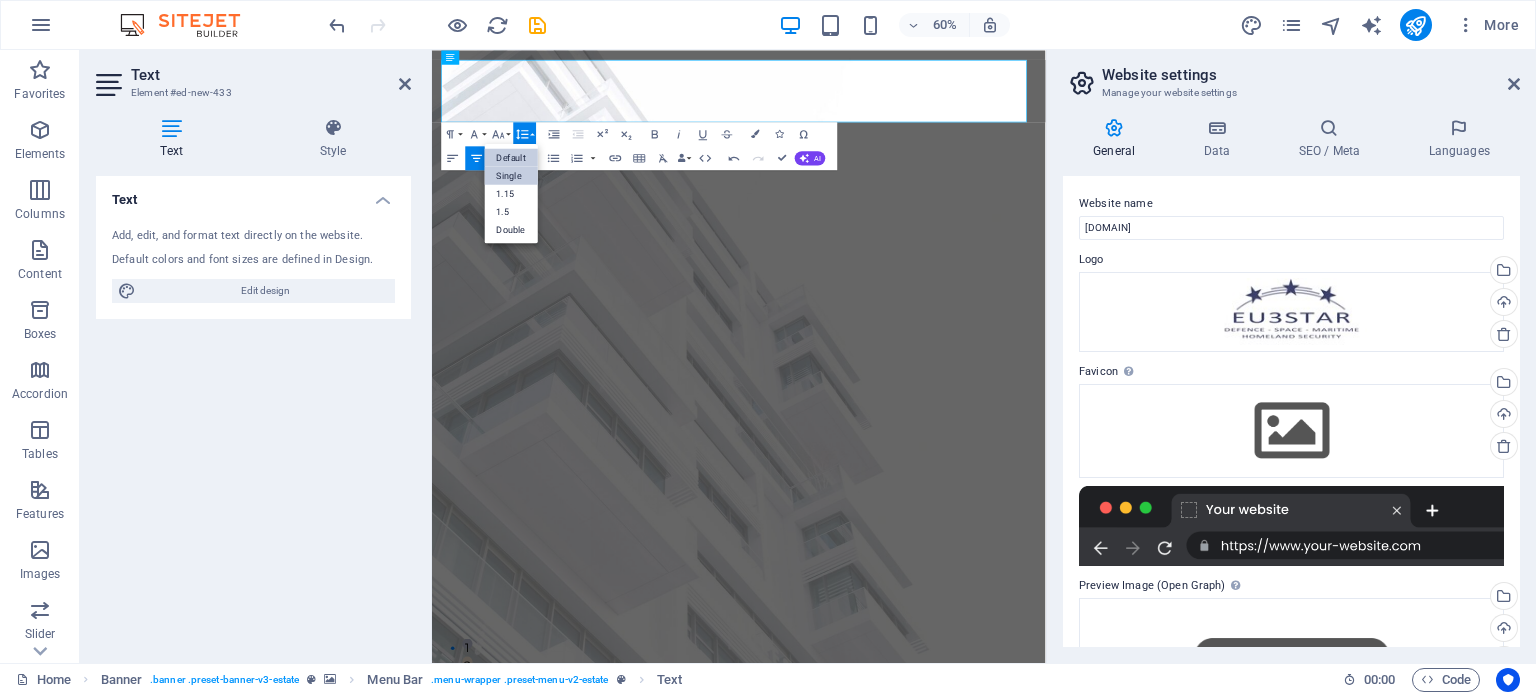 click on "Single" at bounding box center (511, 175) 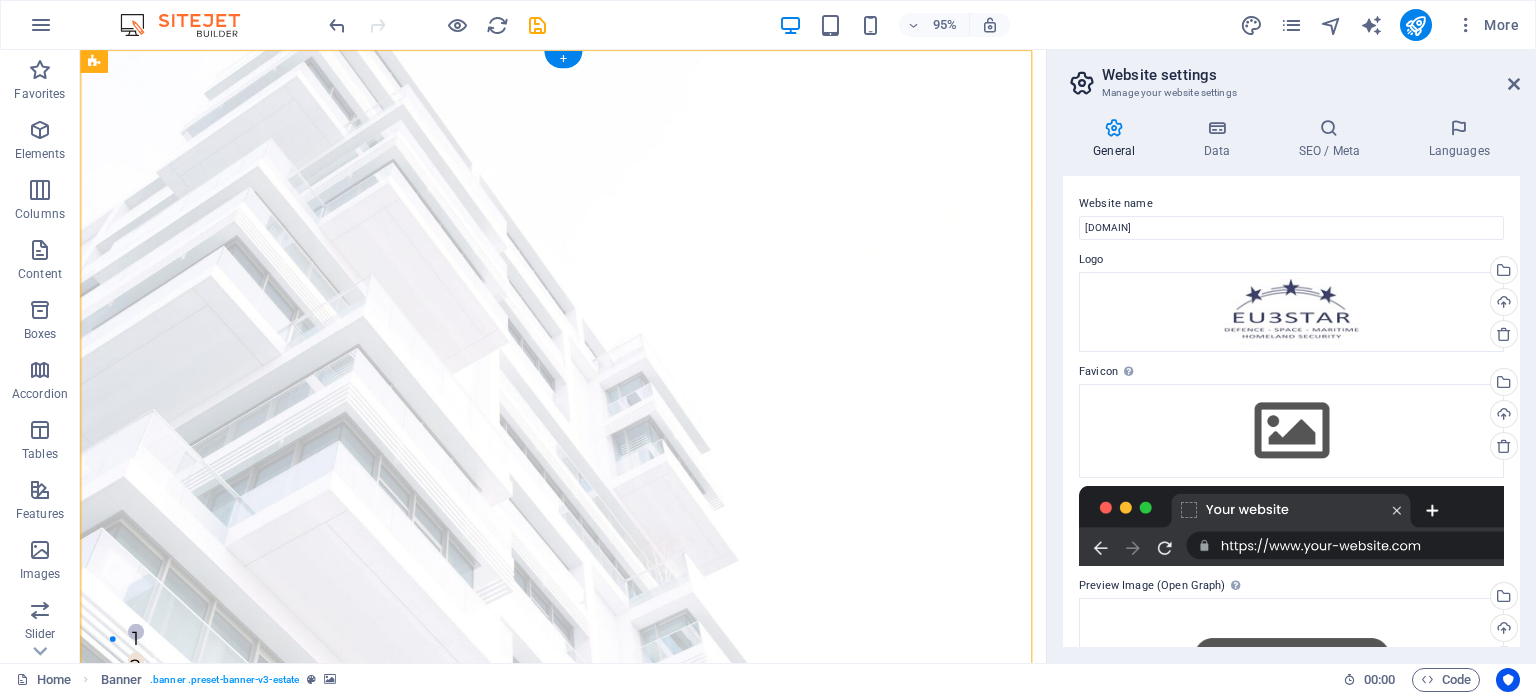 drag, startPoint x: 524, startPoint y: 106, endPoint x: 458, endPoint y: 304, distance: 208.71033 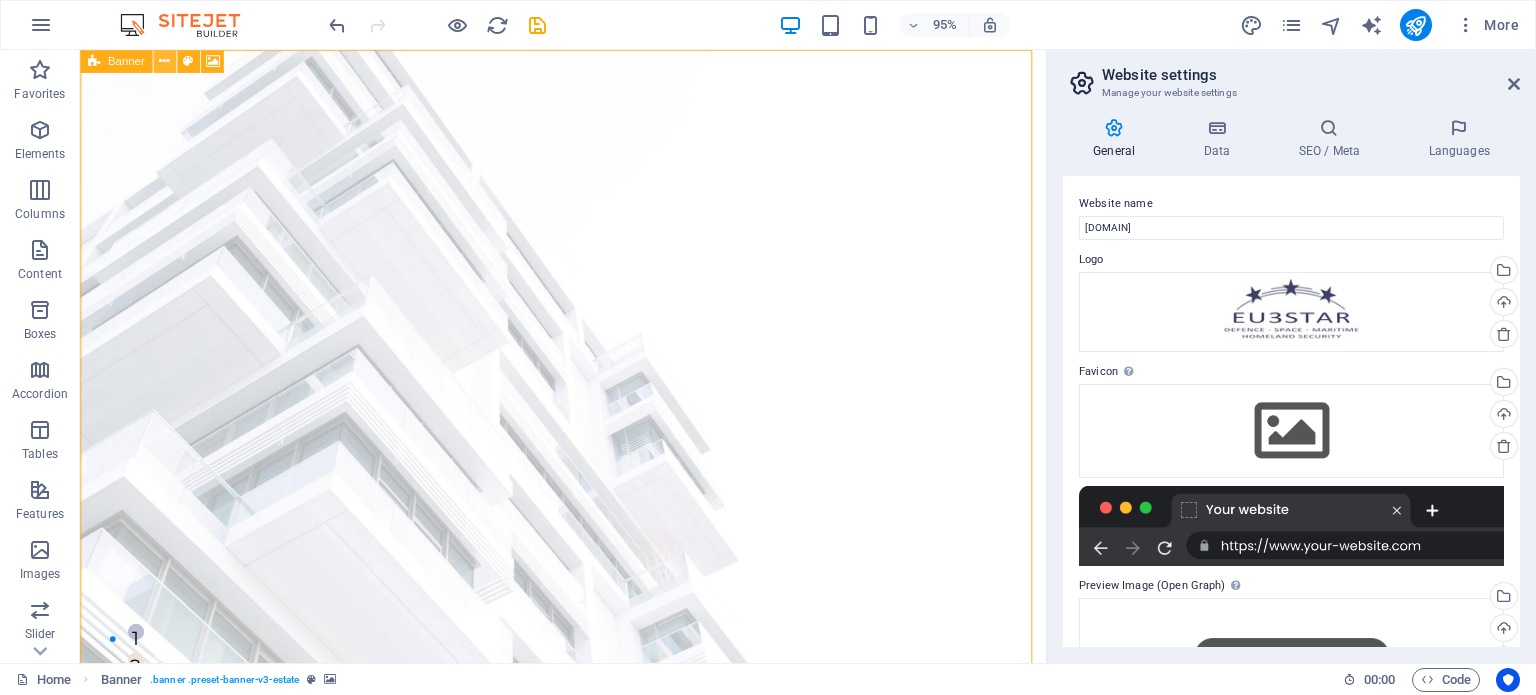 click at bounding box center [164, 61] 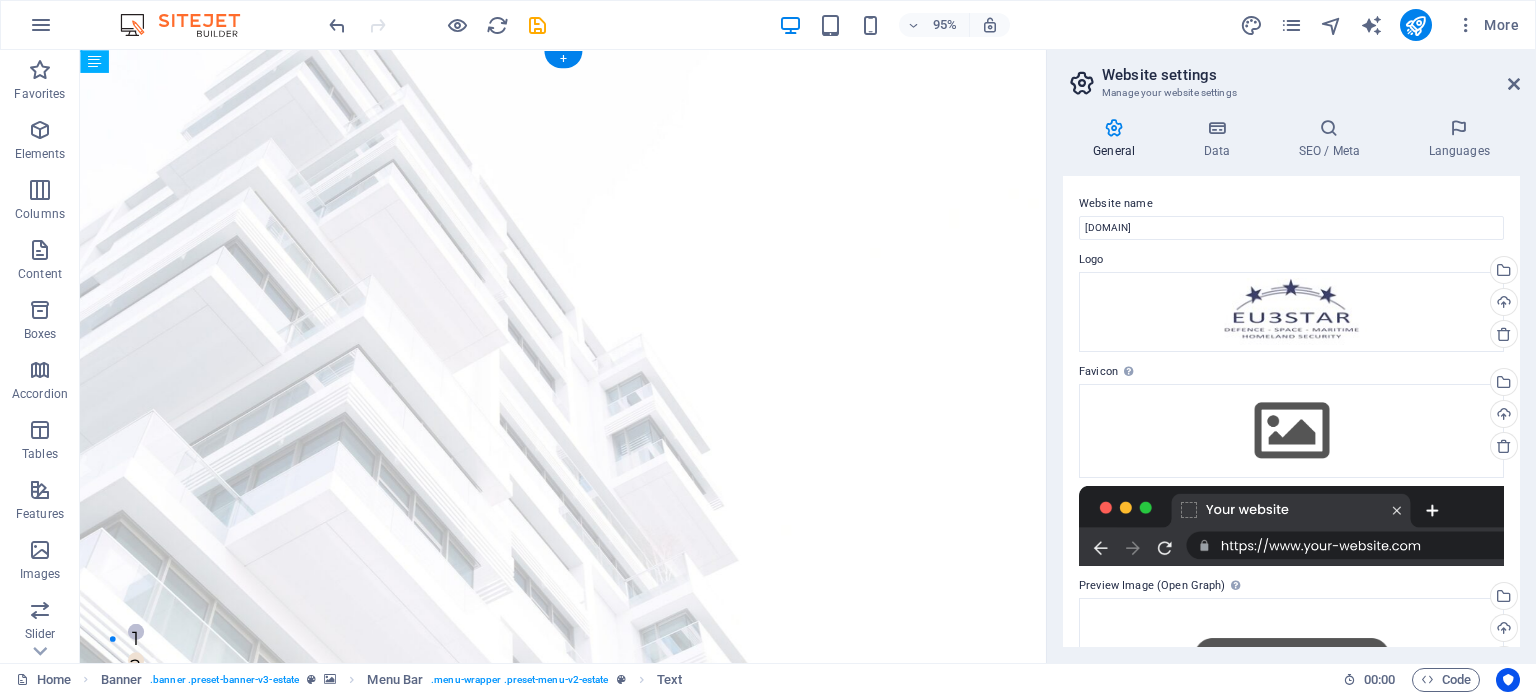 drag, startPoint x: 280, startPoint y: 112, endPoint x: 215, endPoint y: 255, distance: 157.0796 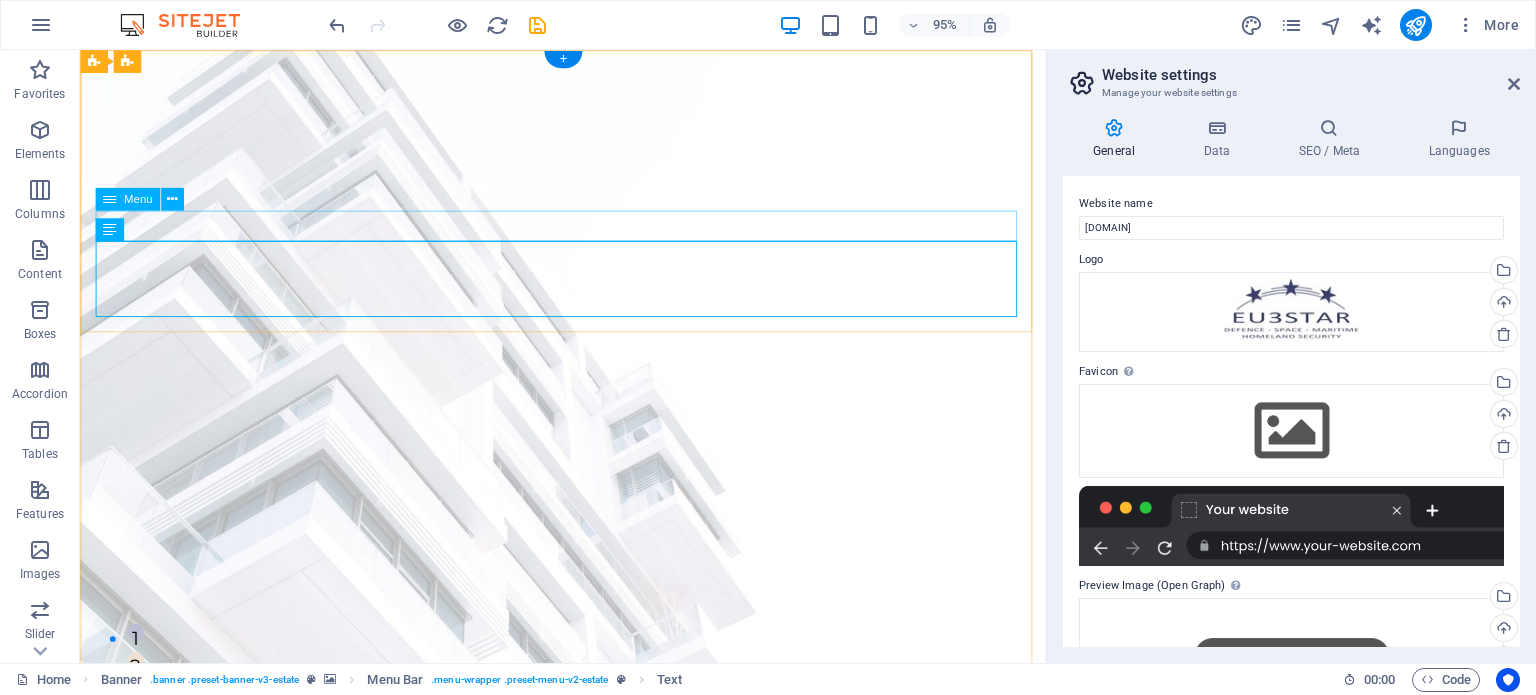 click on "Home Services Our Team Contact" at bounding box center (588, 1097) 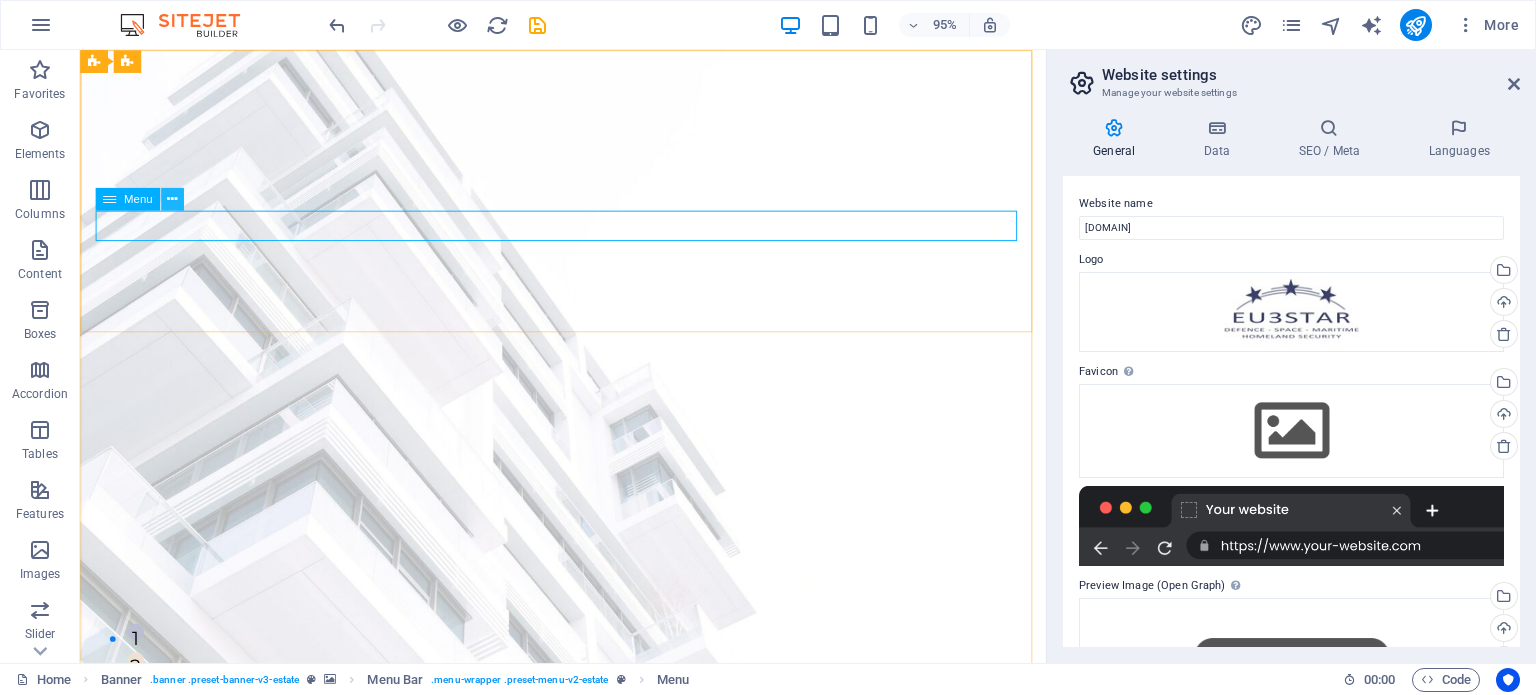 click at bounding box center (172, 199) 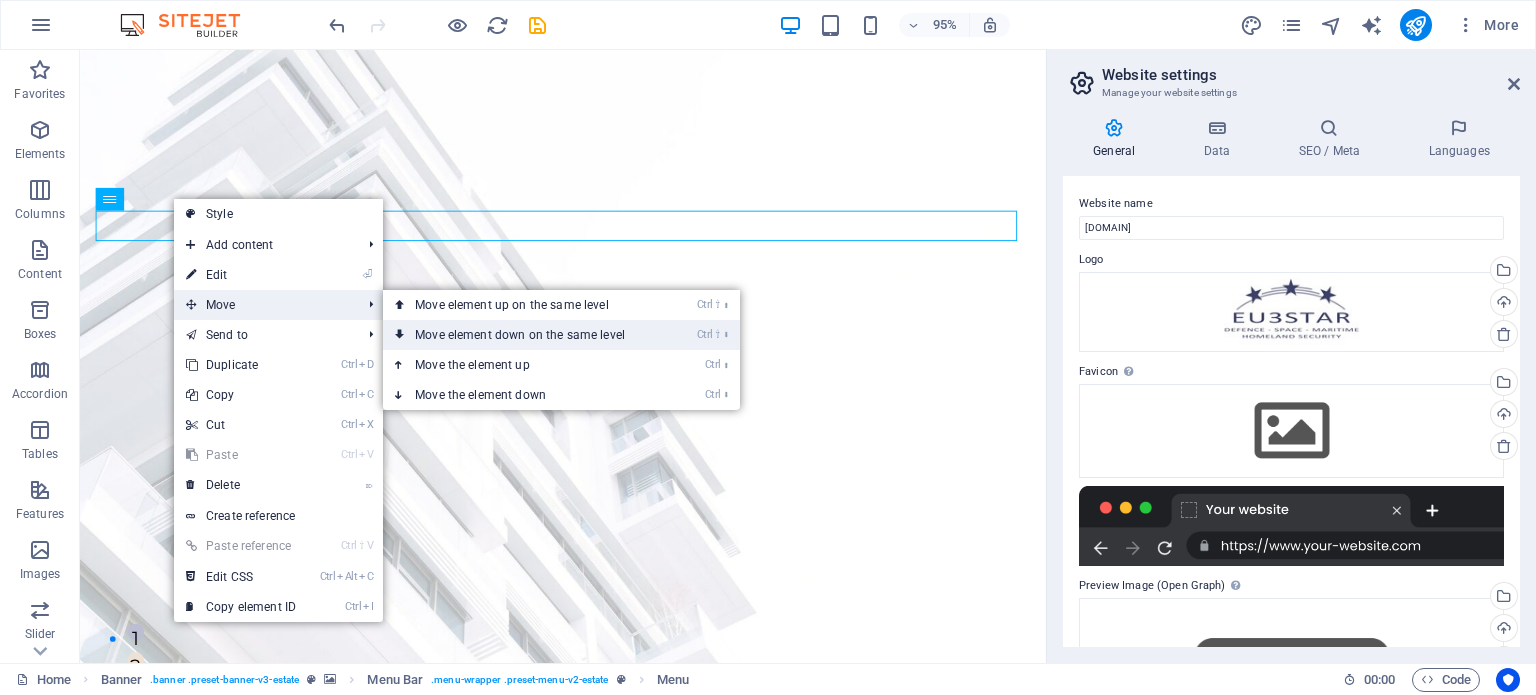click on "Ctrl ⇧ ⬇  Move element down on the same level" at bounding box center (524, 335) 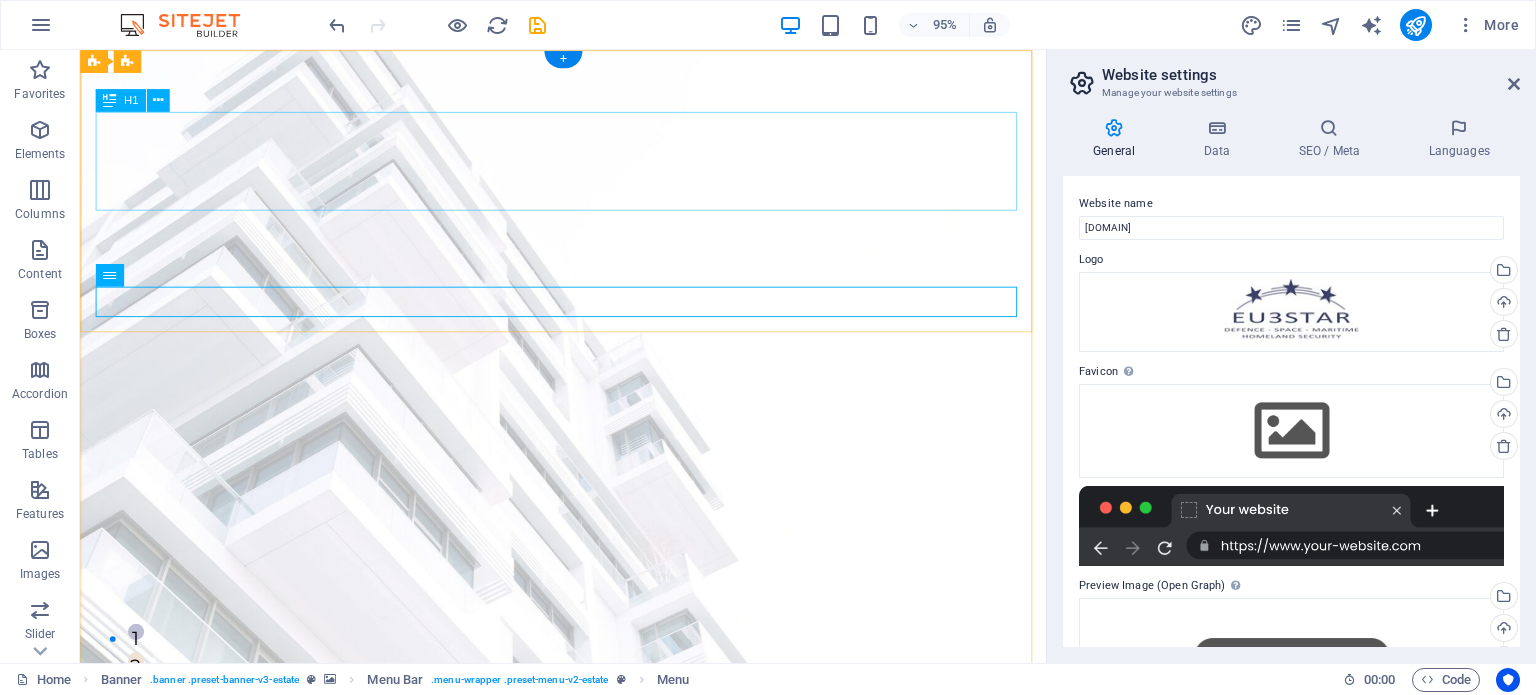 click on "EU 3 STAR" at bounding box center (588, 949) 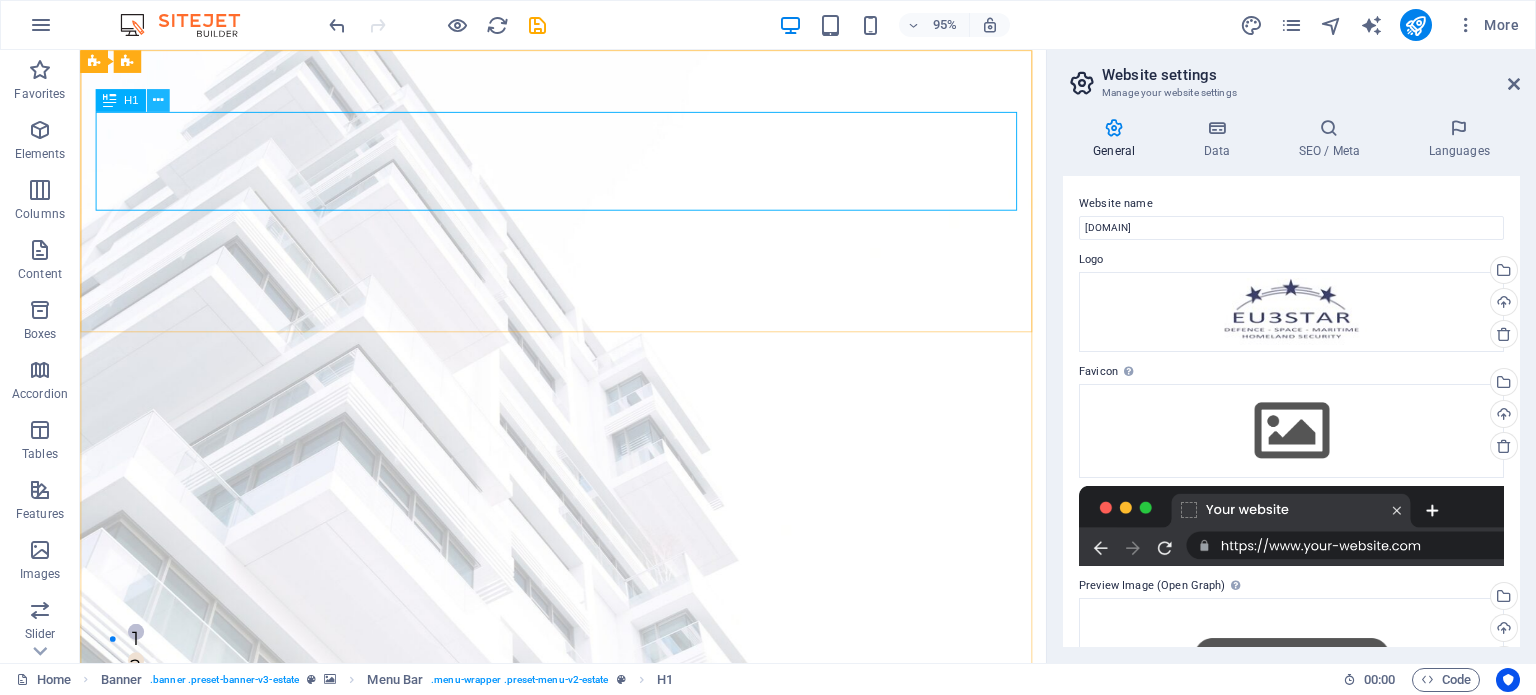 click at bounding box center (158, 100) 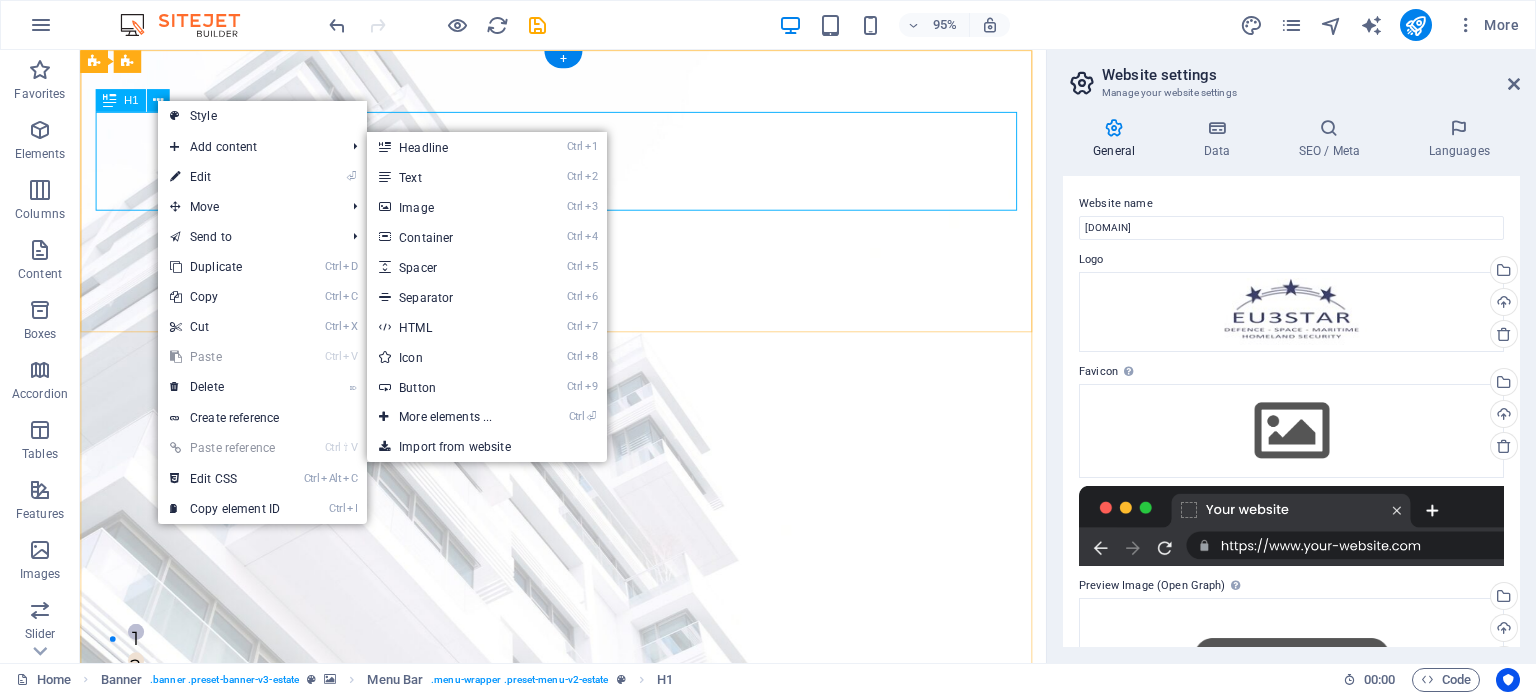 click on "EU 3 STAR" at bounding box center (588, 949) 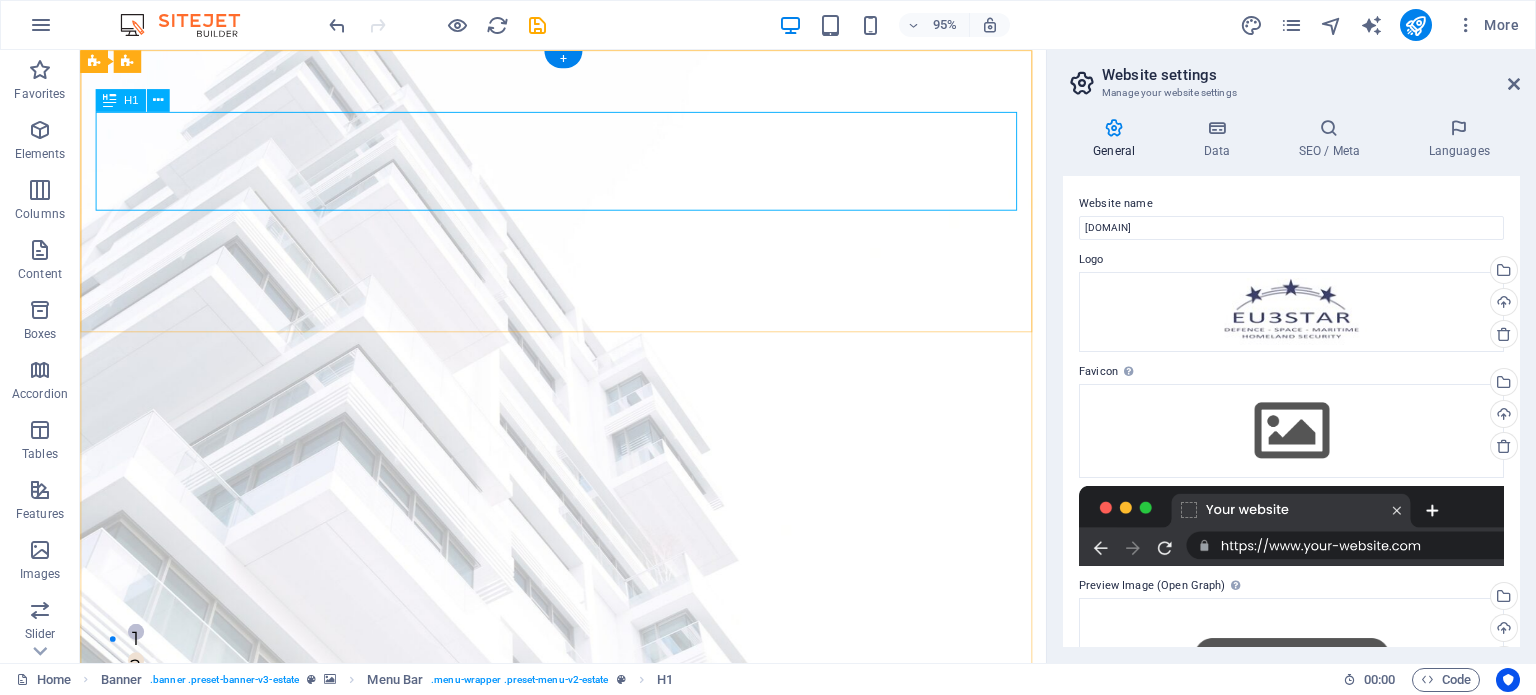 click on "EU 3 STAR" at bounding box center [588, 949] 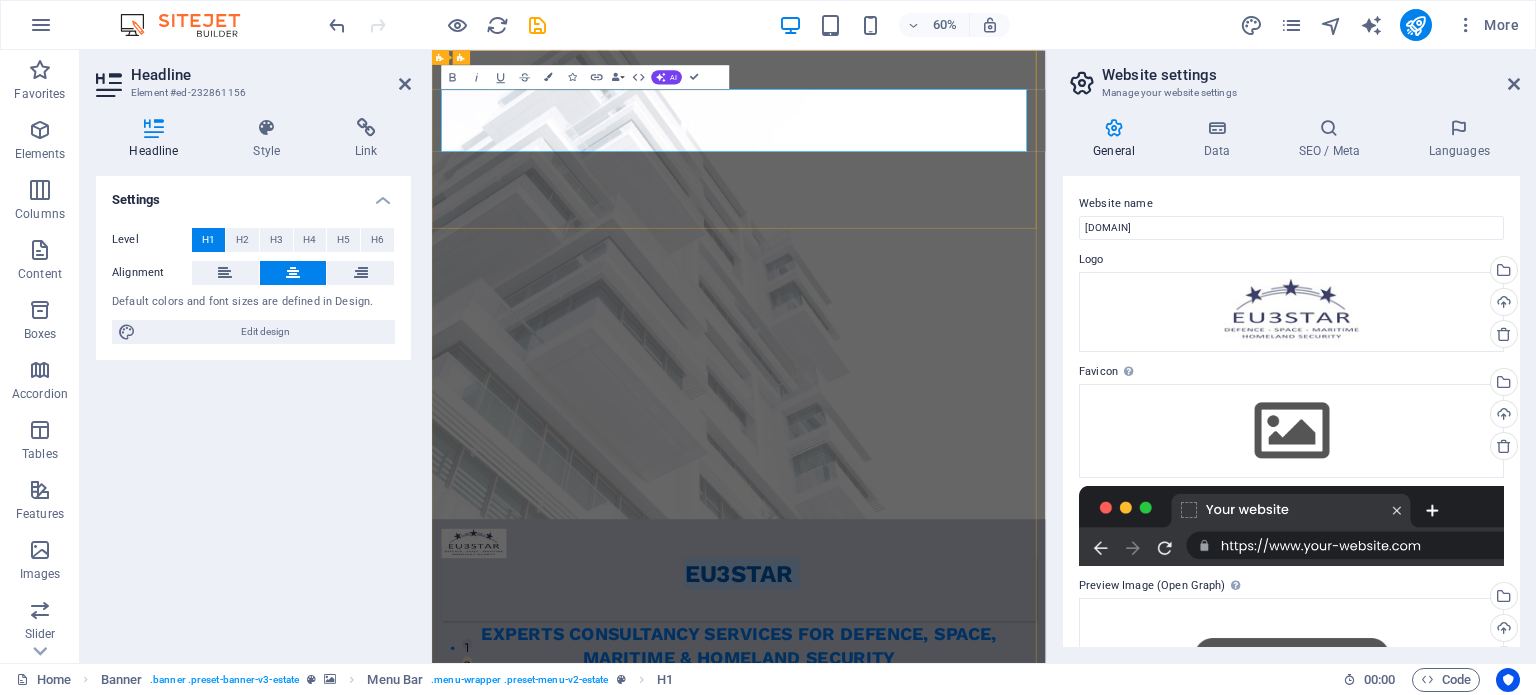click on "EU 3 STAR" at bounding box center [943, 949] 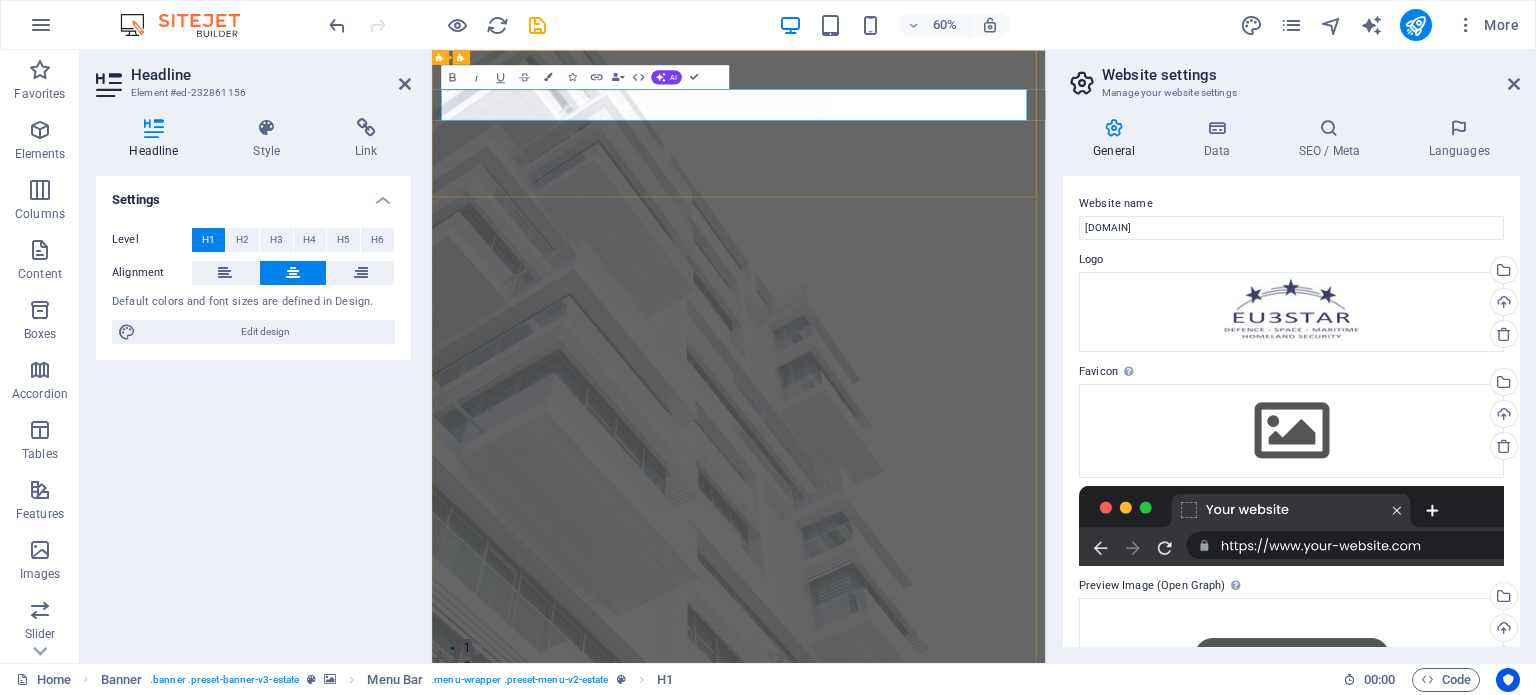 drag, startPoint x: 1033, startPoint y: 134, endPoint x: 818, endPoint y: 142, distance: 215.14879 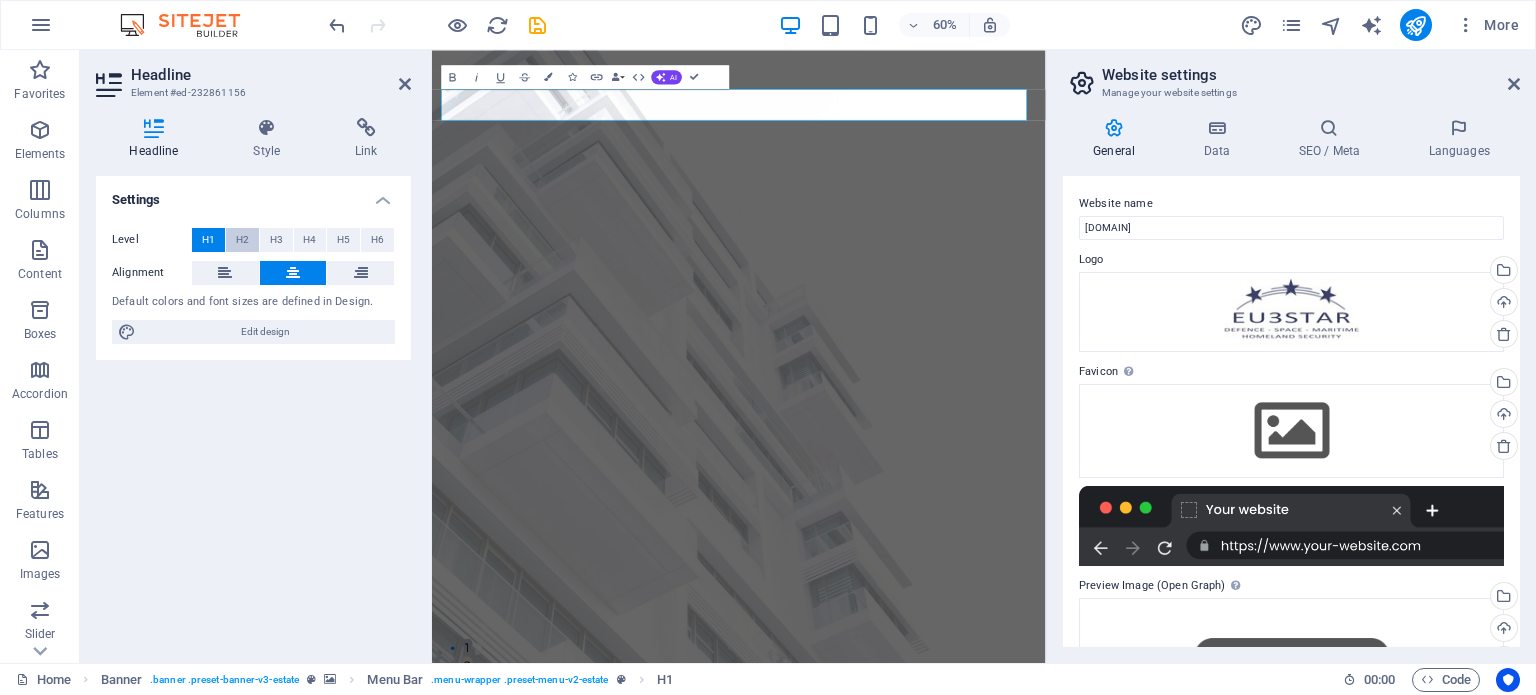 click on "H2" at bounding box center [242, 240] 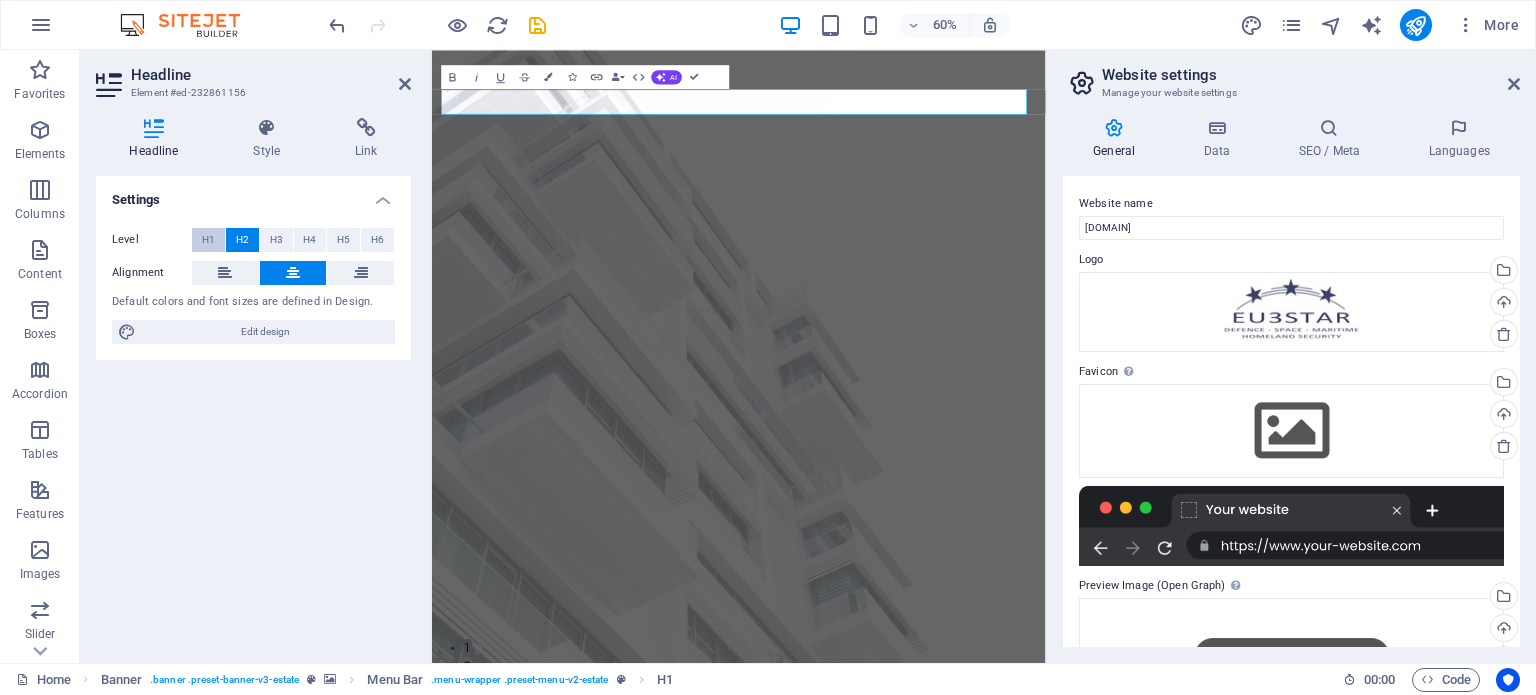 click on "H1" at bounding box center (208, 240) 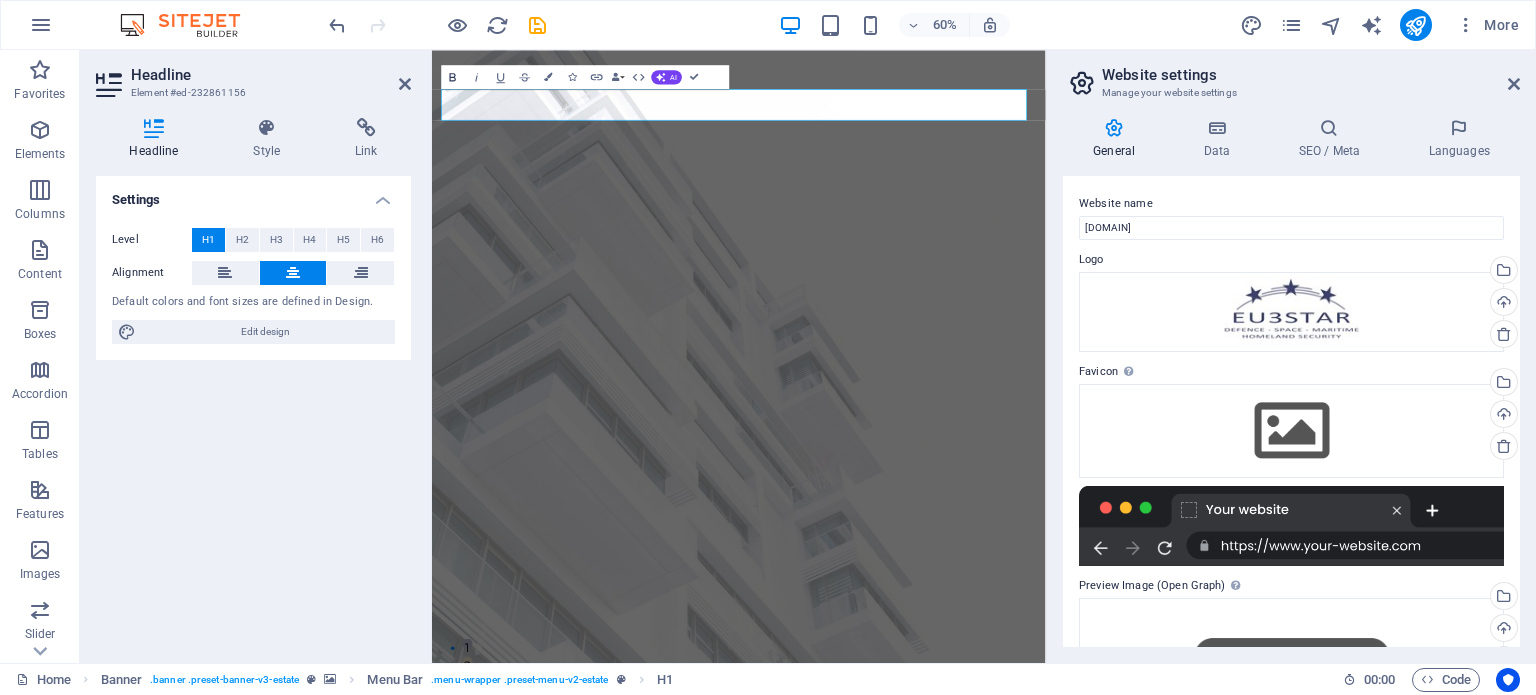 click 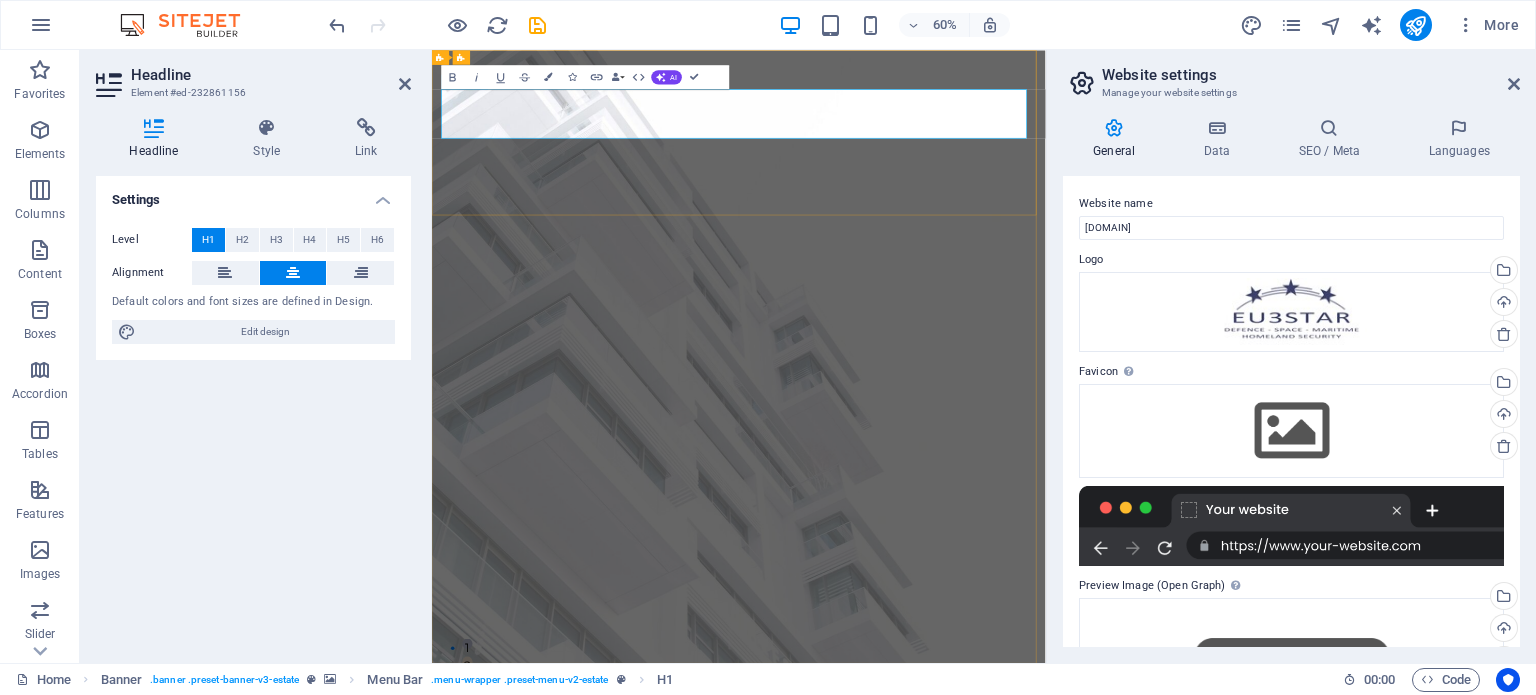 type 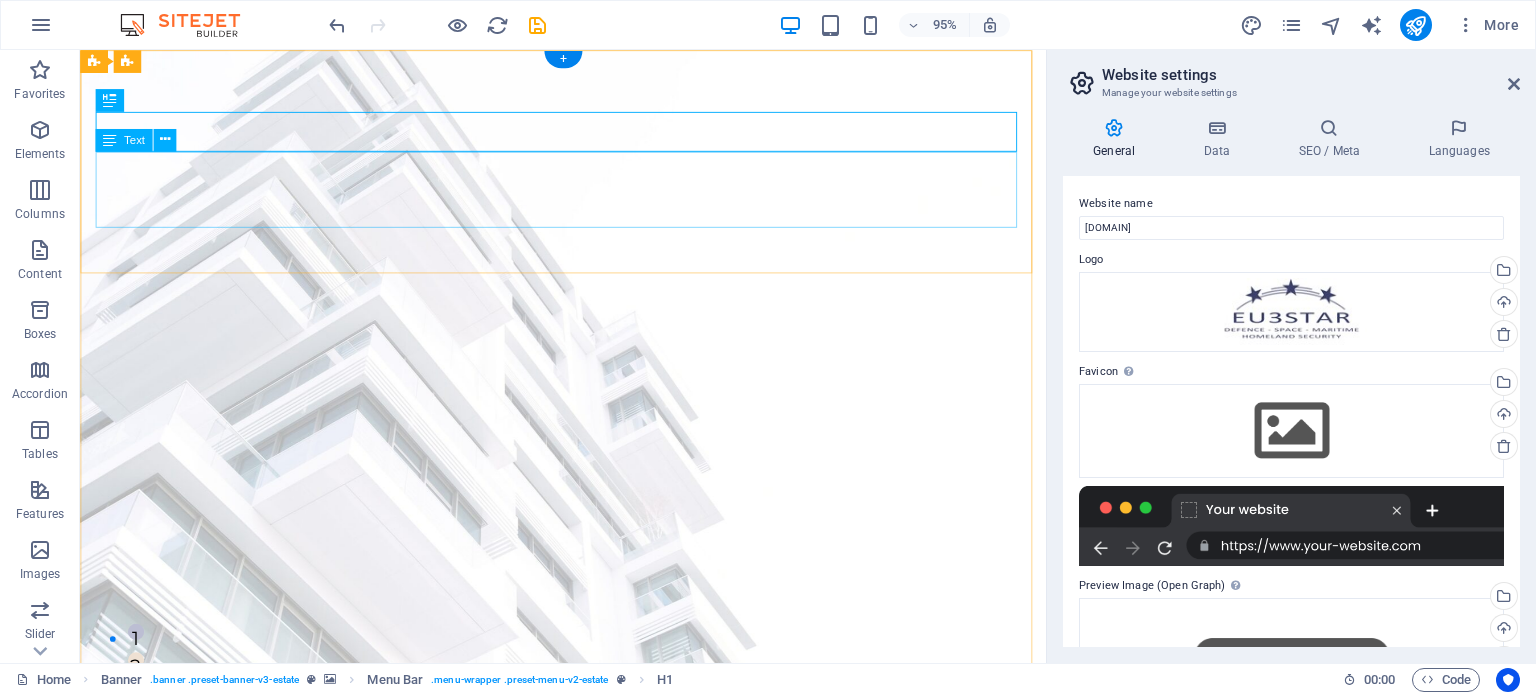 click on "Experts consultancy services for defence, space, maritime & homeland security" at bounding box center (588, 916) 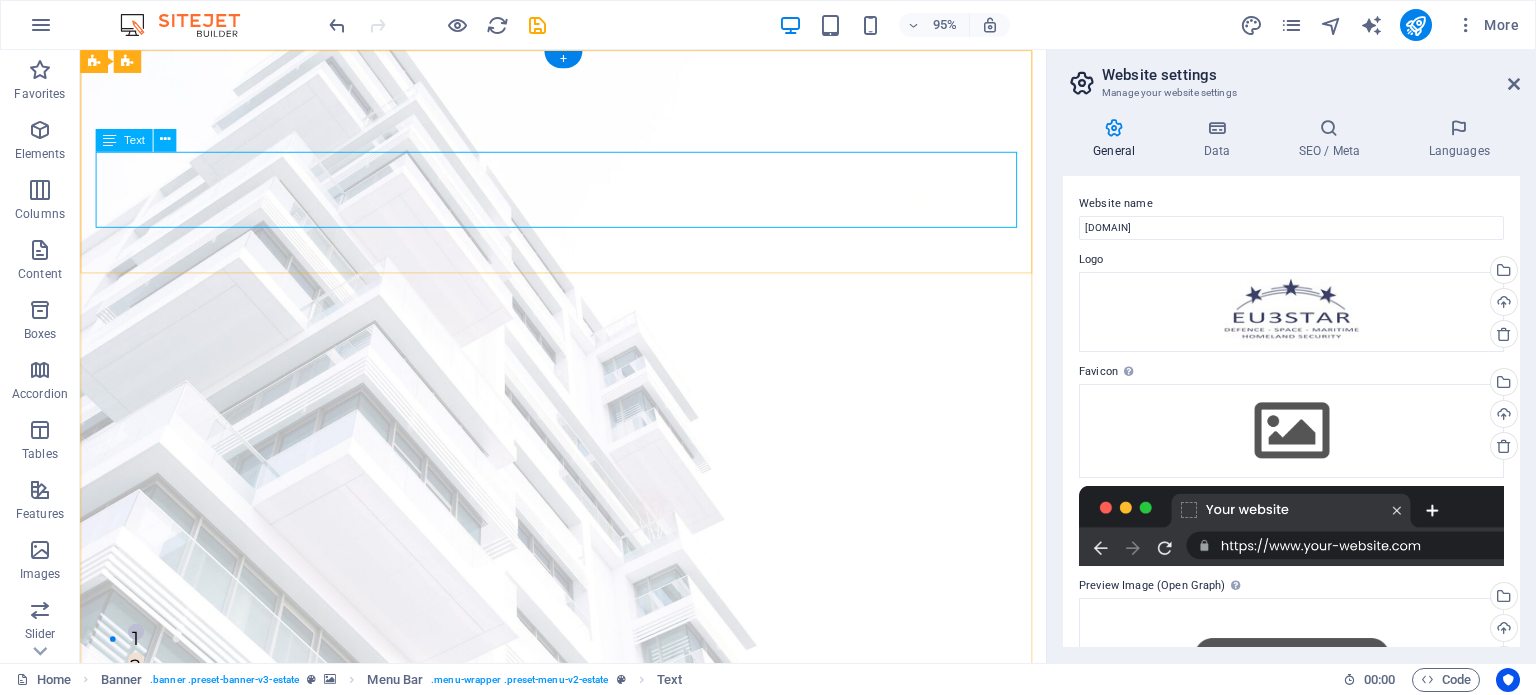 click on "Experts consultancy services for defence, space, maritime & homeland security" at bounding box center [588, 916] 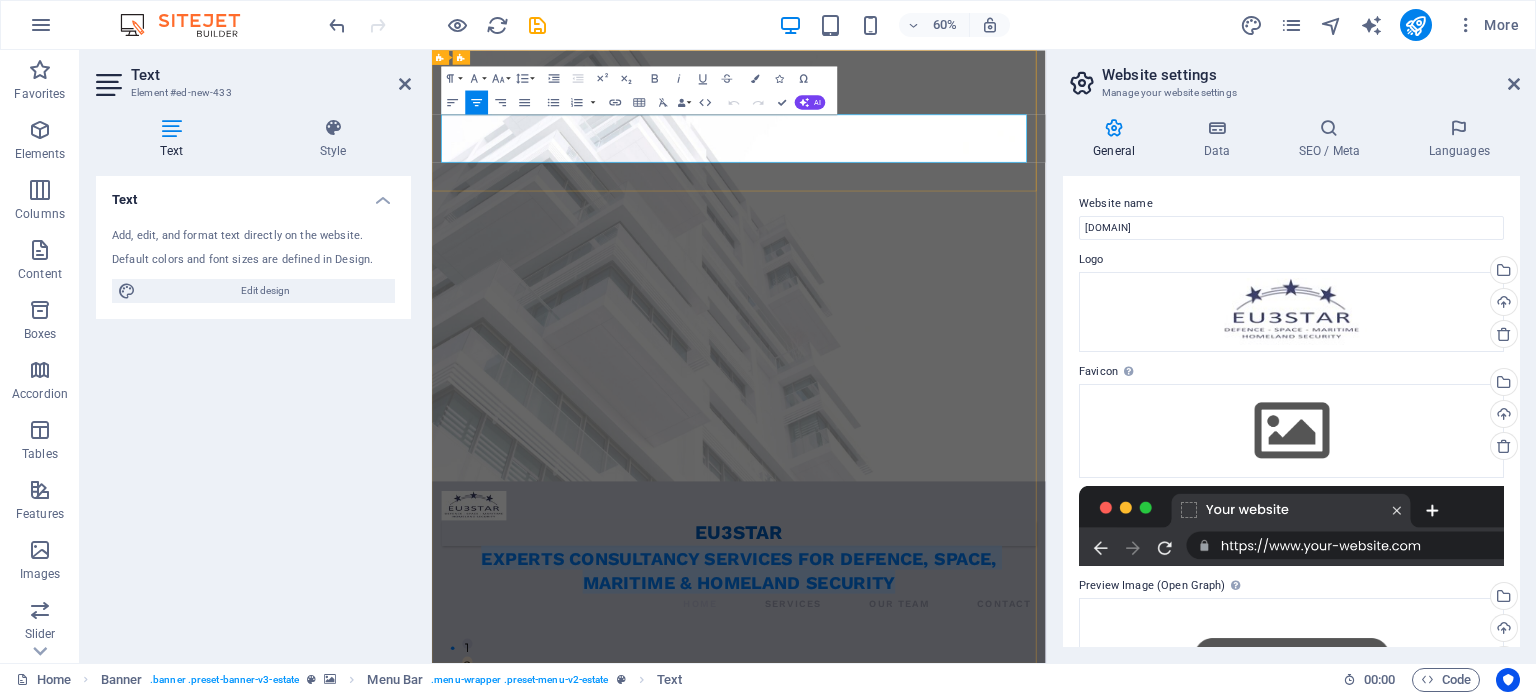 drag, startPoint x: 1194, startPoint y: 217, endPoint x: 450, endPoint y: 166, distance: 745.7459 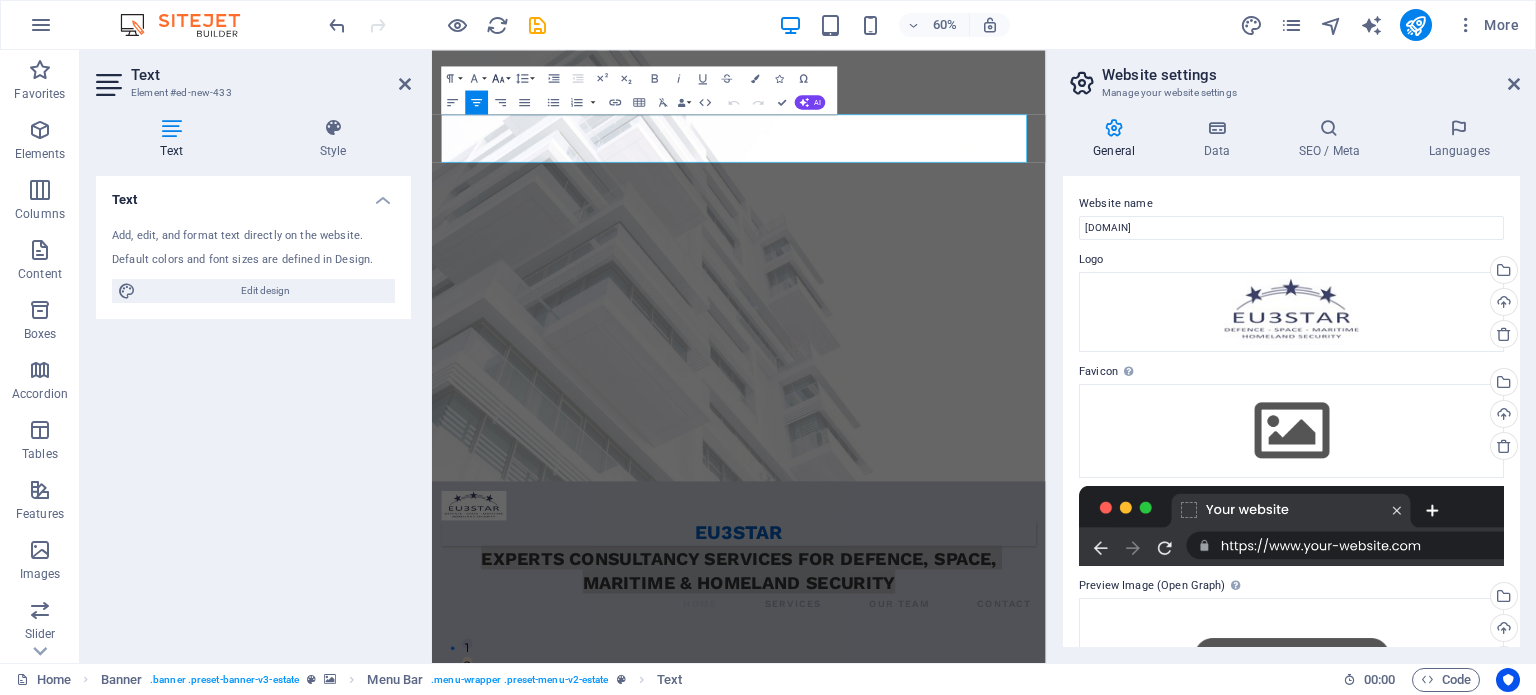click on "Font Size" at bounding box center (501, 78) 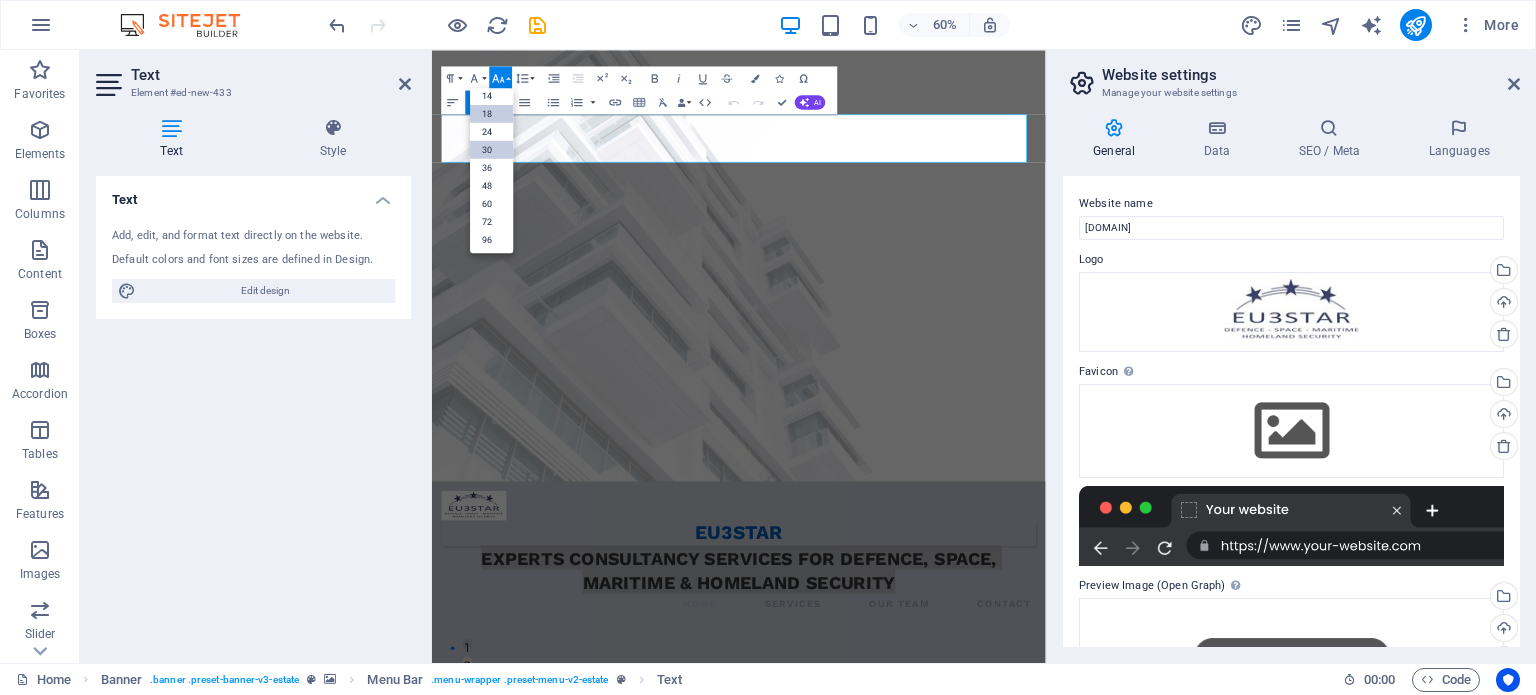 scroll, scrollTop: 160, scrollLeft: 0, axis: vertical 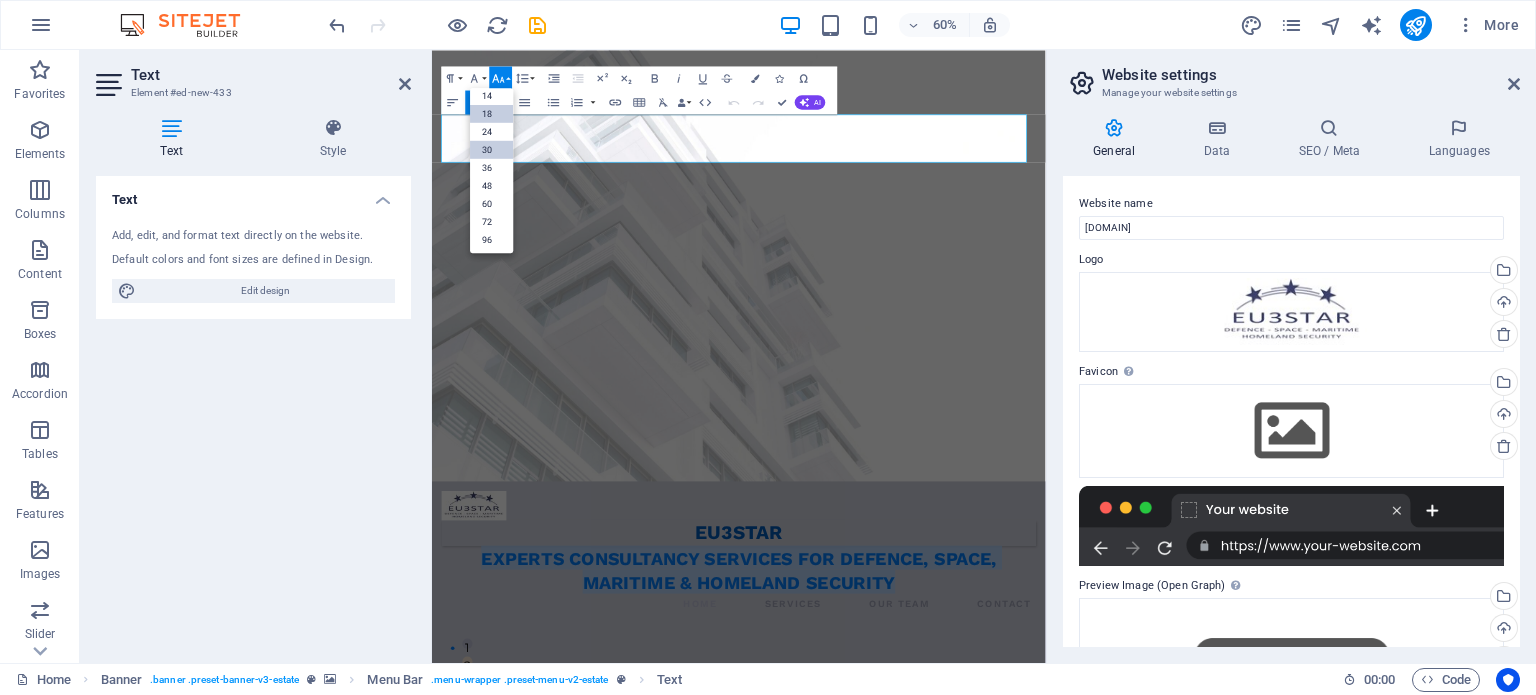 click on "18" at bounding box center [491, 113] 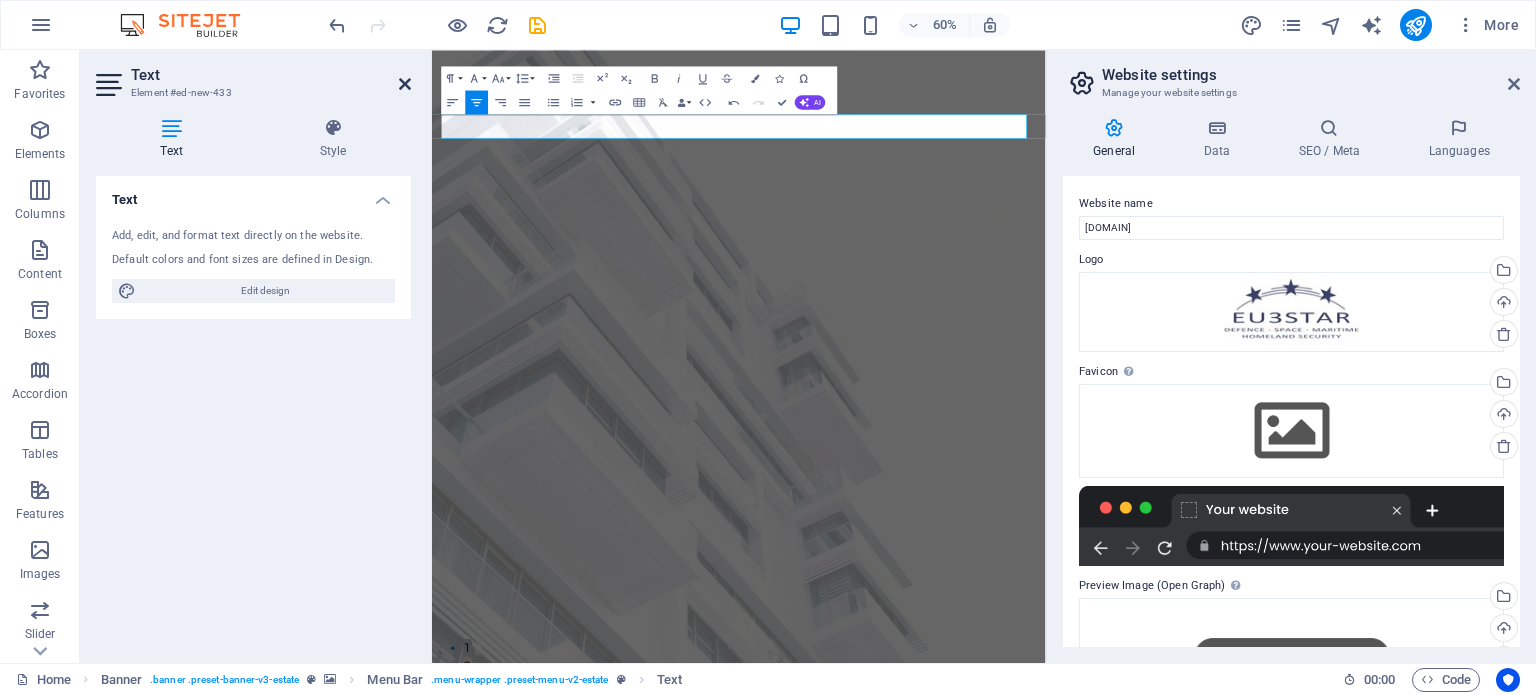 click at bounding box center (405, 84) 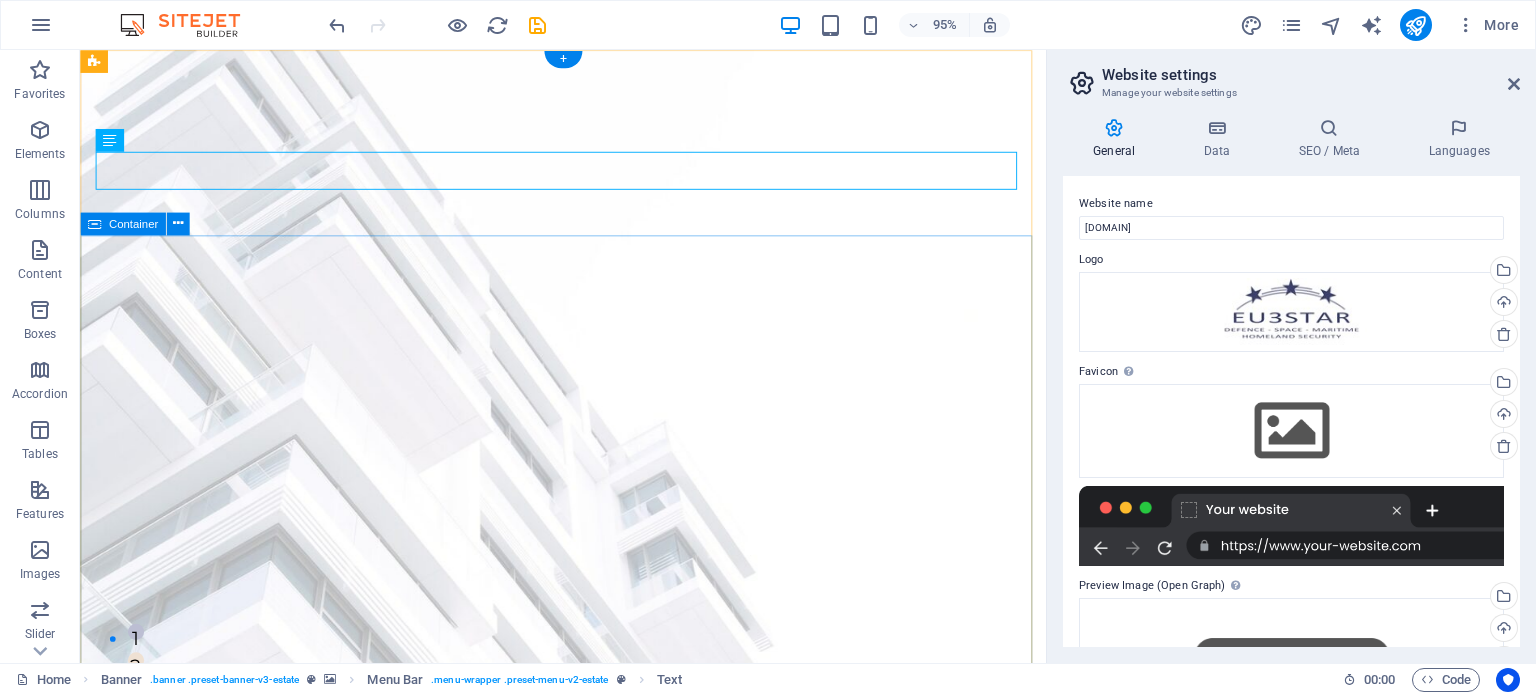 click on "FIND YOUR PERFECT PLACE At vero eos et accusamus et iusto odio dignissimos ducimus qui blanditiis praesentium voluptatum deleniti atque corrupti quos dolores et quas molestias excepturi sint occaecati cupiditate non provident. get started" at bounding box center [588, 1495] 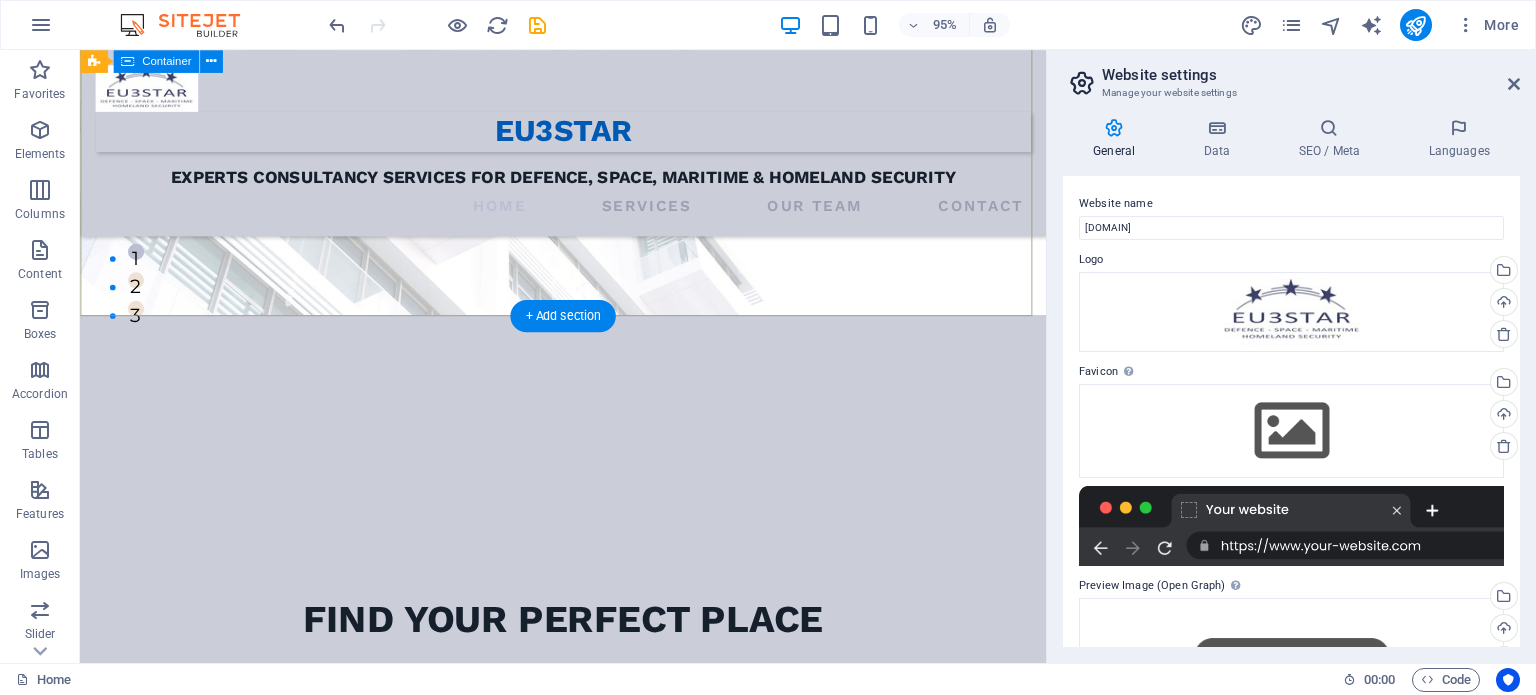 scroll, scrollTop: 0, scrollLeft: 0, axis: both 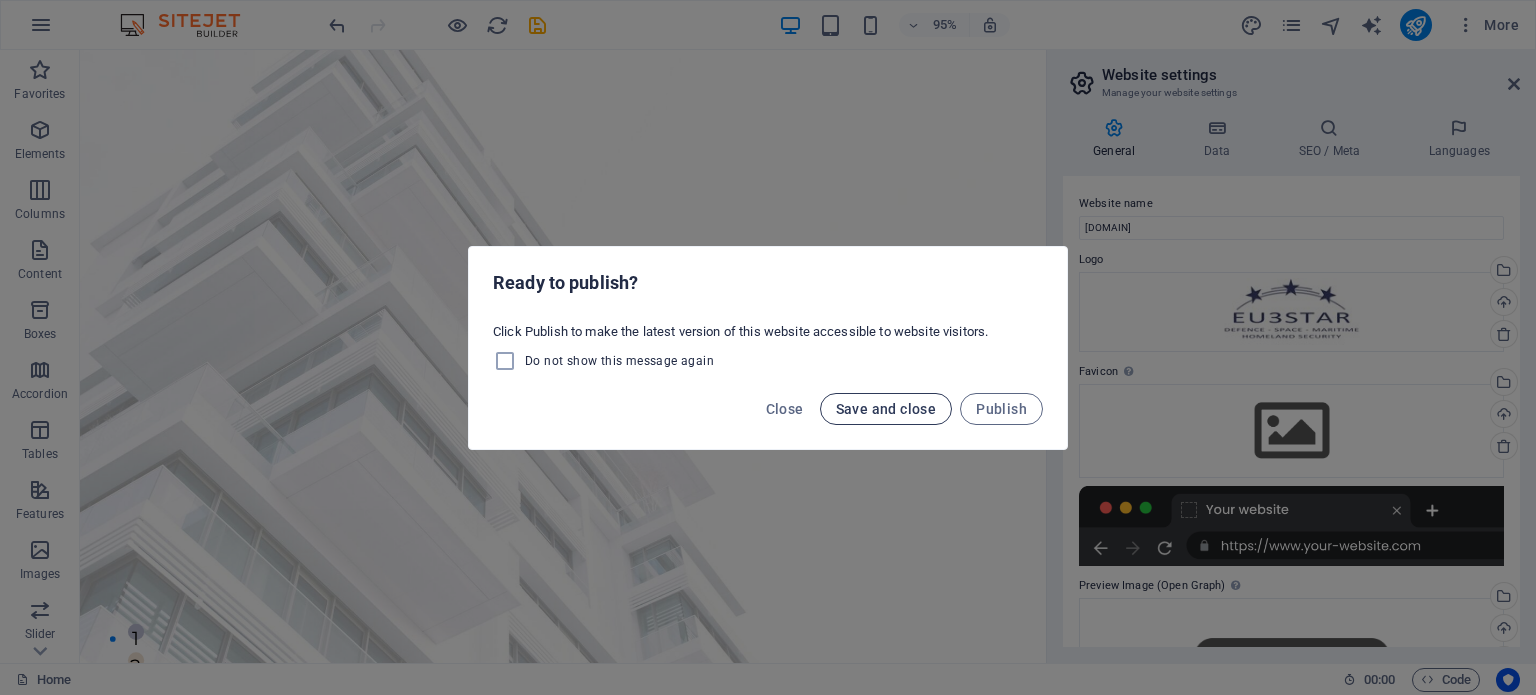 click on "Save and close" at bounding box center (886, 409) 